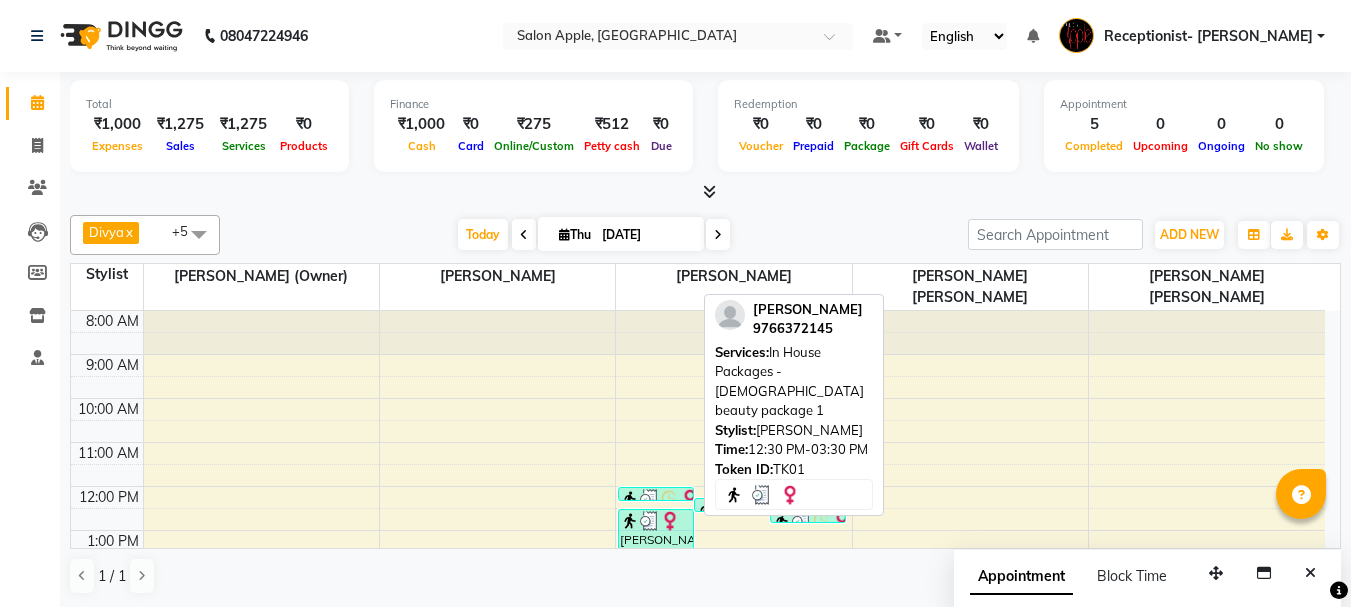 scroll, scrollTop: 0, scrollLeft: 0, axis: both 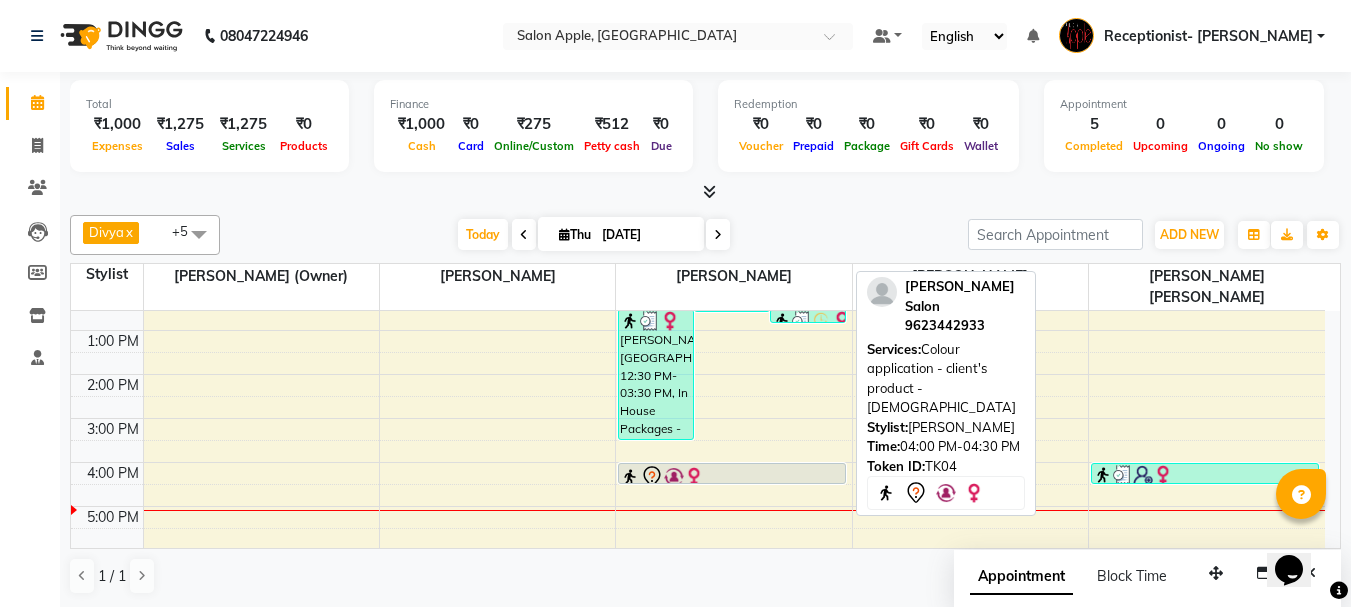 click at bounding box center (732, 483) 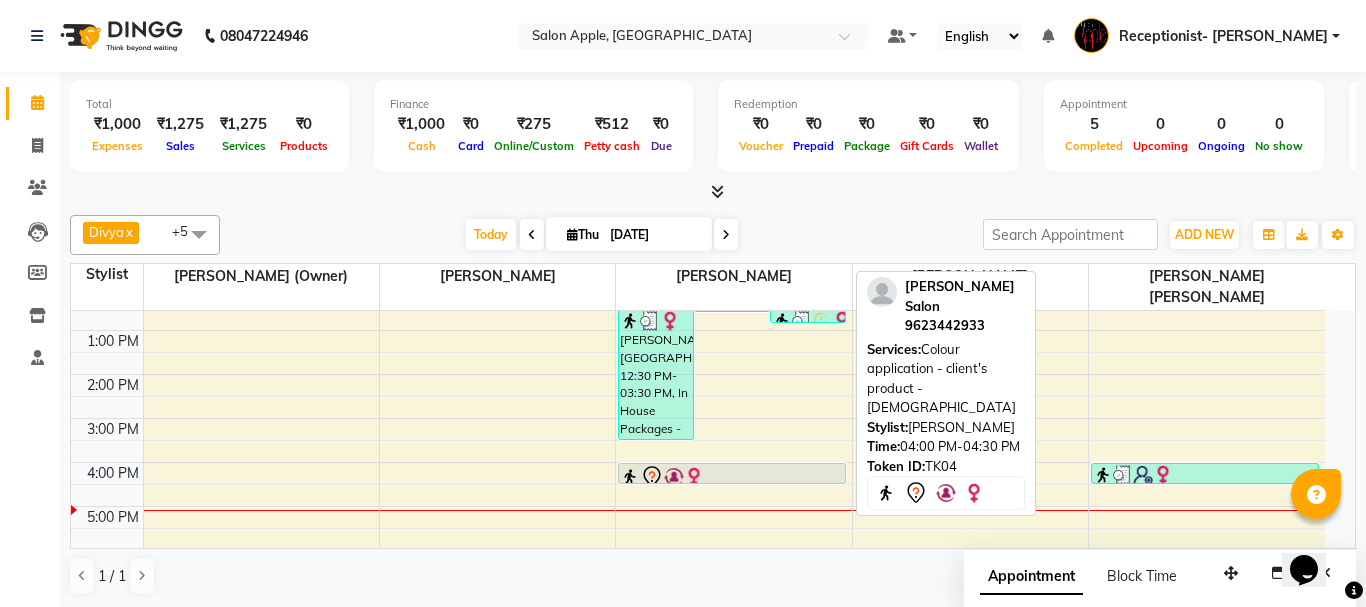 select on "7" 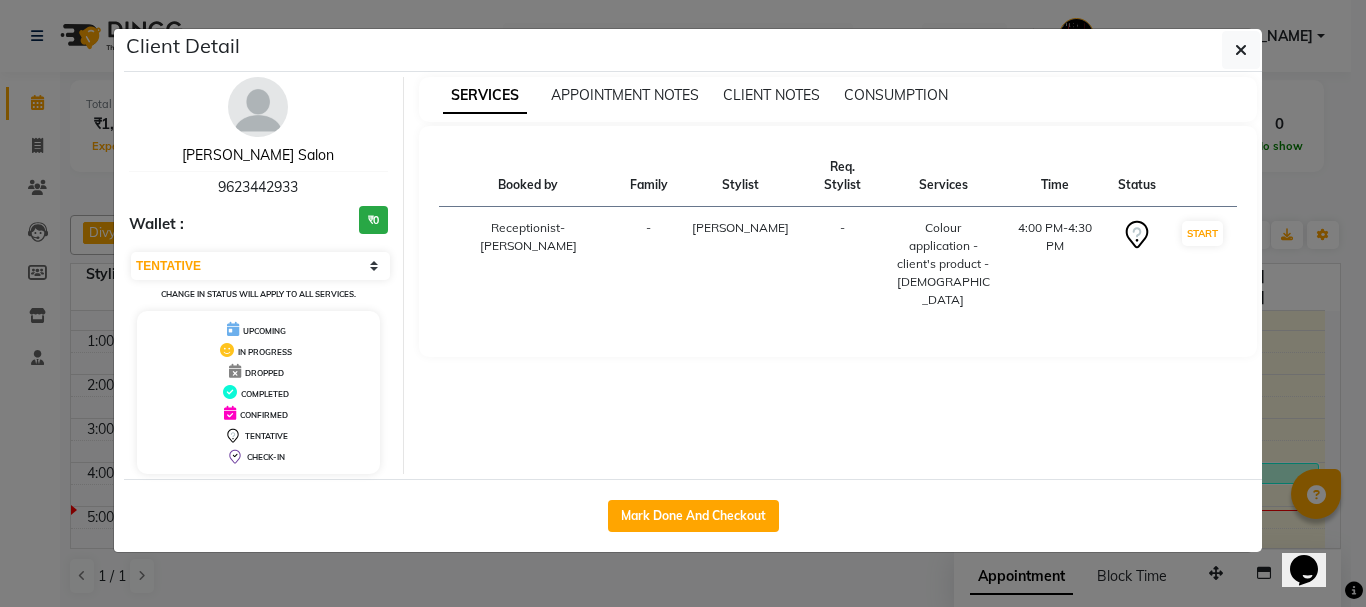 click on "[PERSON_NAME] Salon" at bounding box center [258, 155] 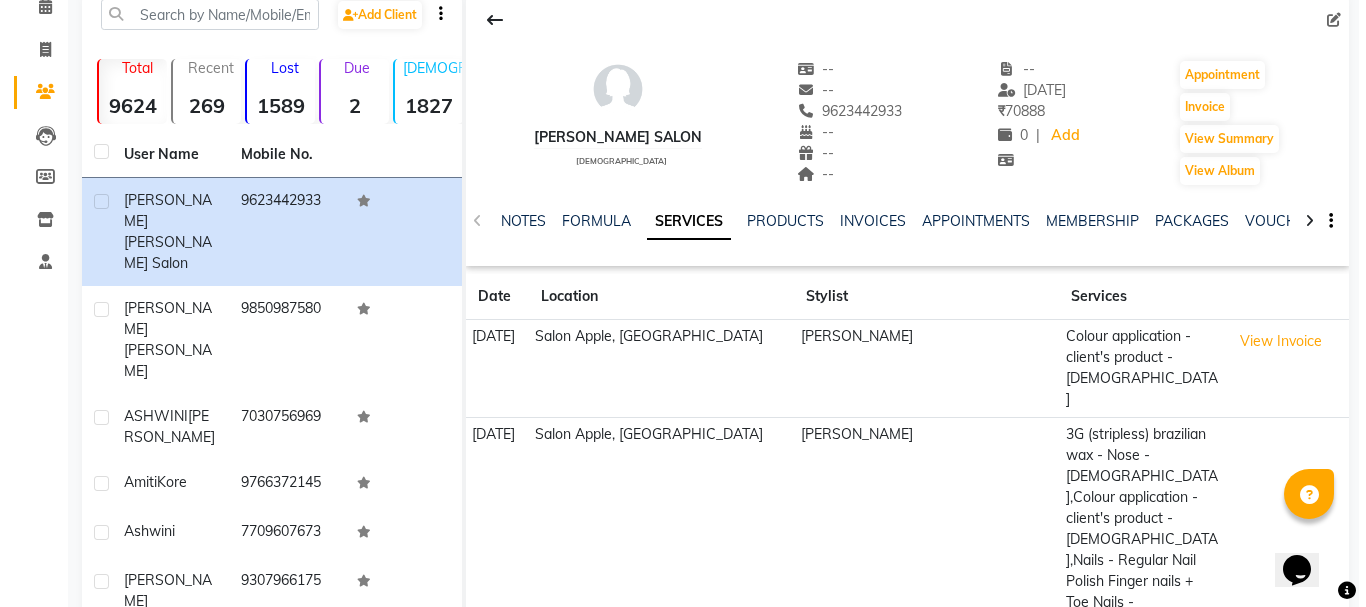 scroll, scrollTop: 100, scrollLeft: 0, axis: vertical 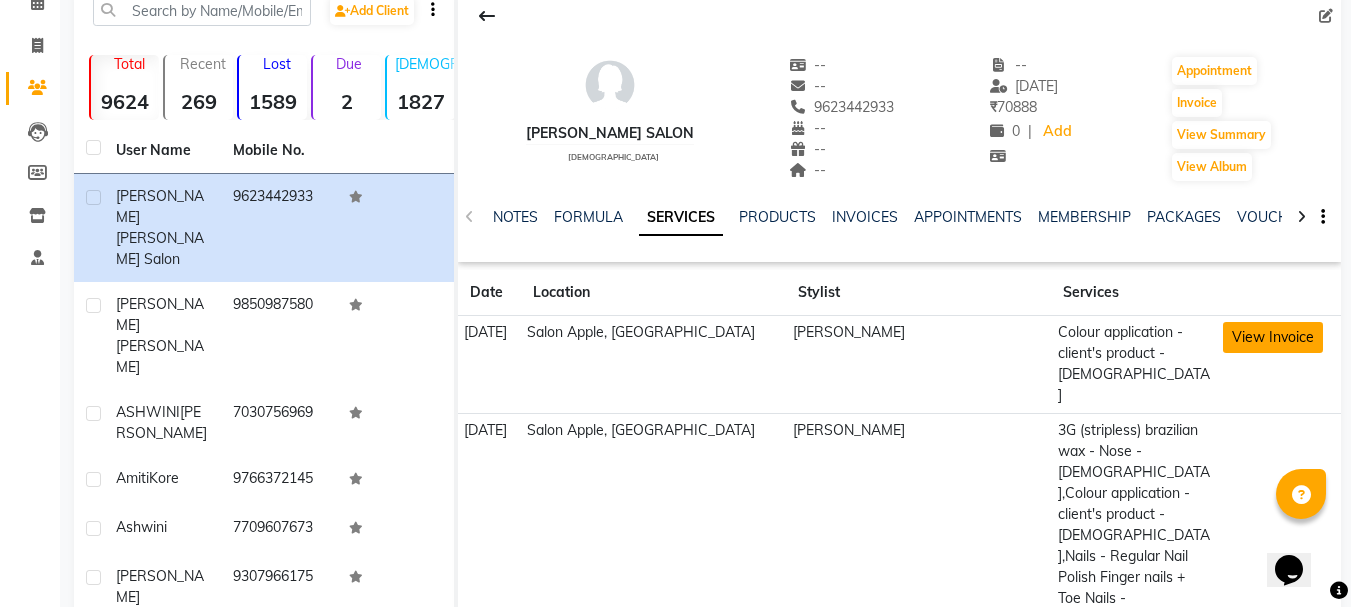 click on "View Invoice" 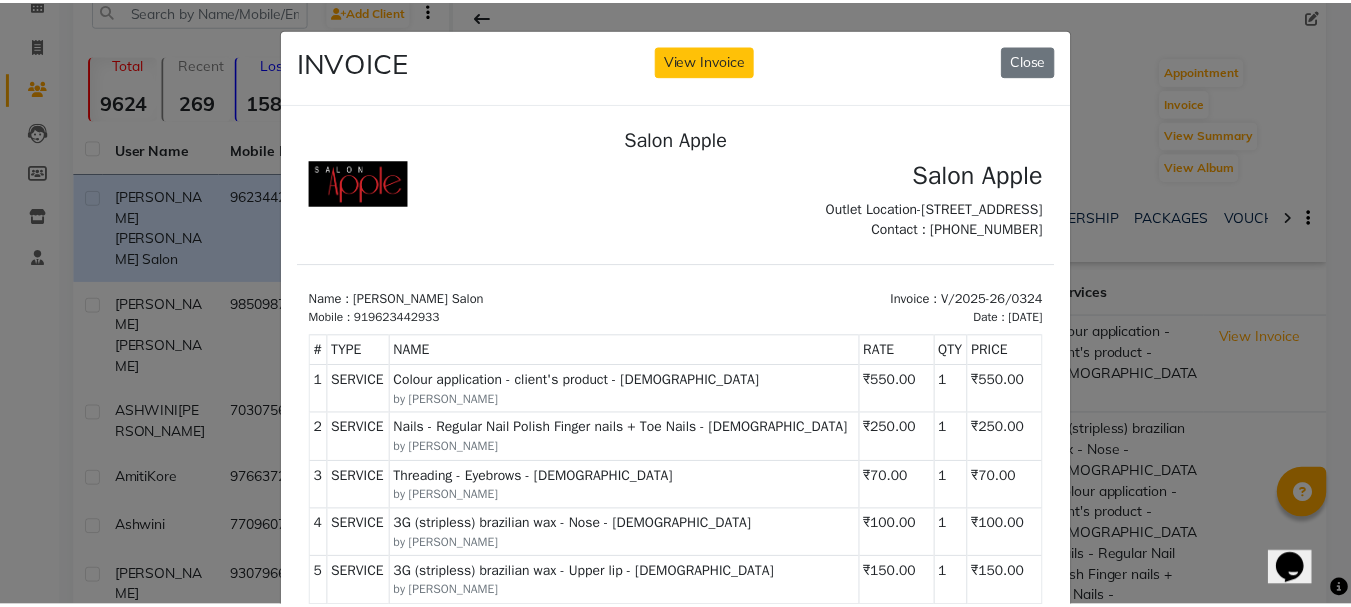 scroll, scrollTop: 0, scrollLeft: 0, axis: both 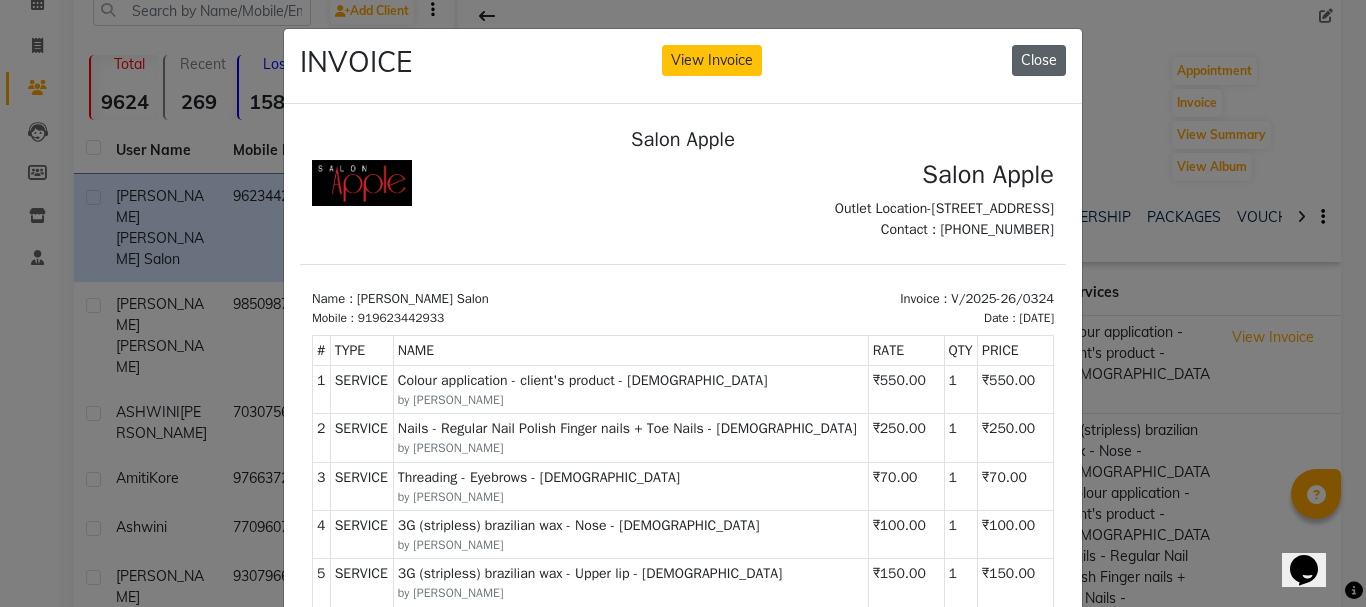 click on "Close" 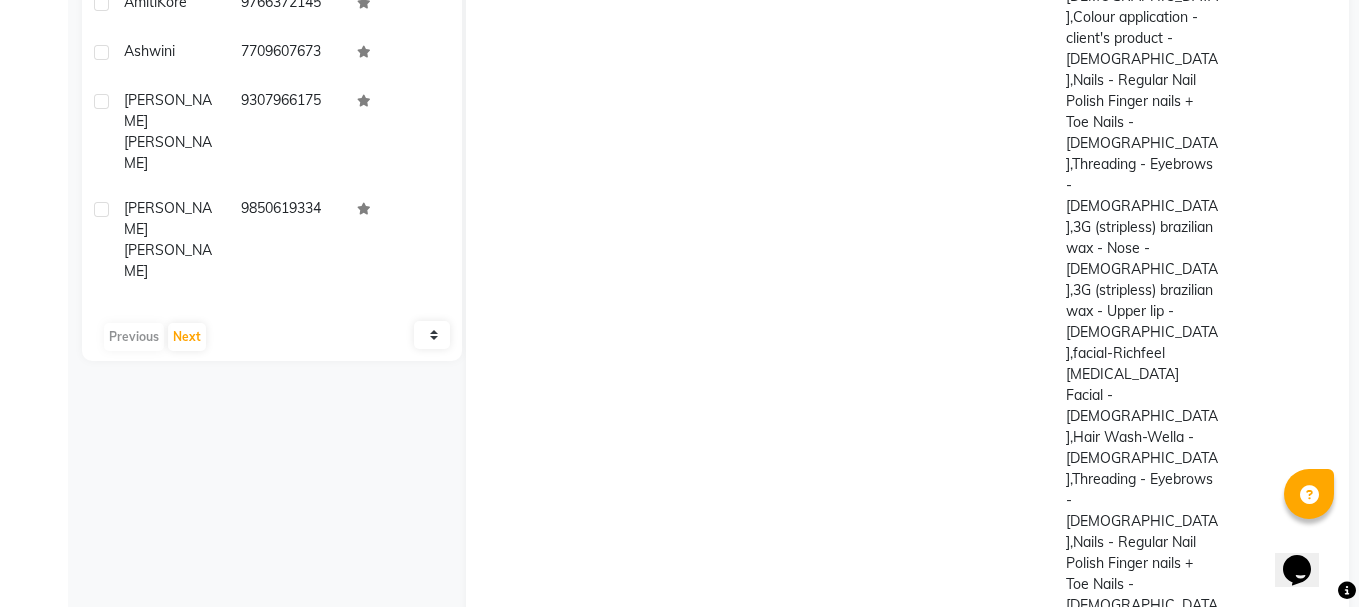 scroll, scrollTop: 594, scrollLeft: 0, axis: vertical 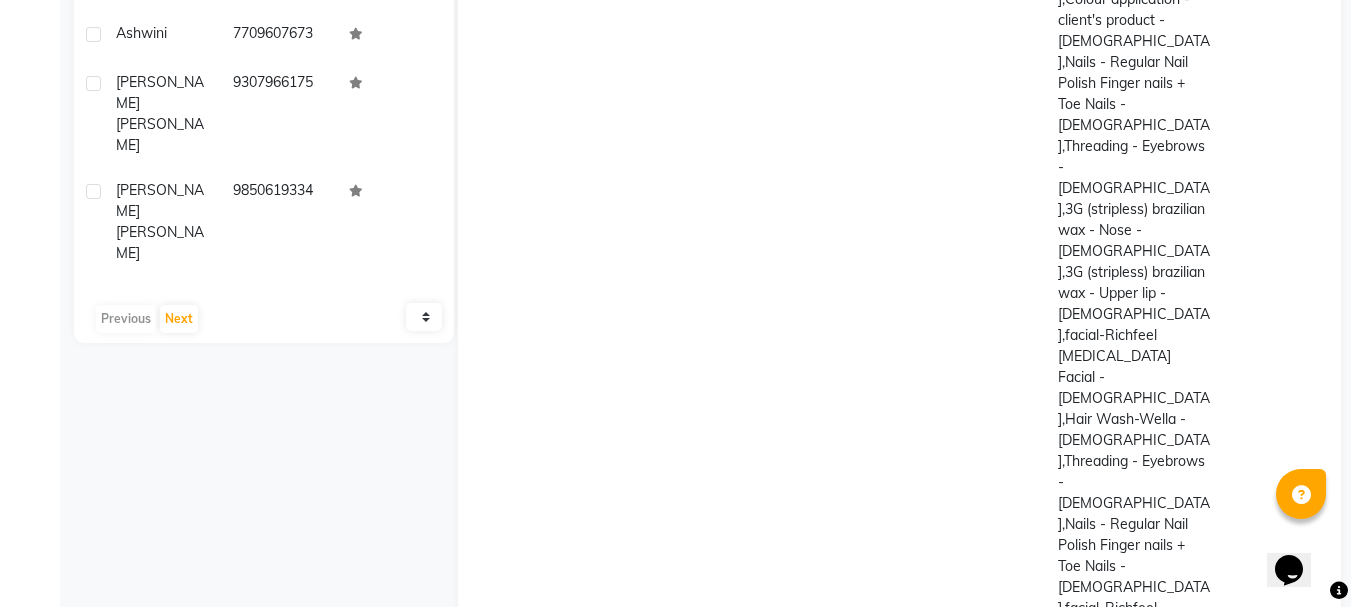 click on "View Invoice" 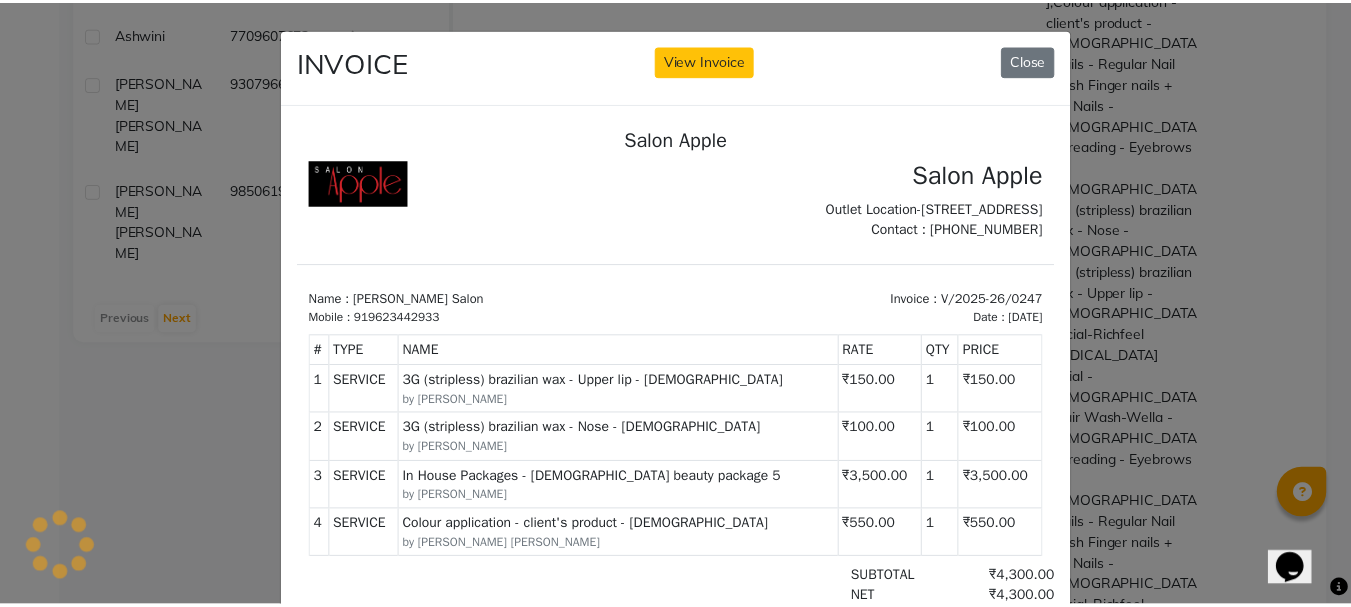 scroll, scrollTop: 0, scrollLeft: 0, axis: both 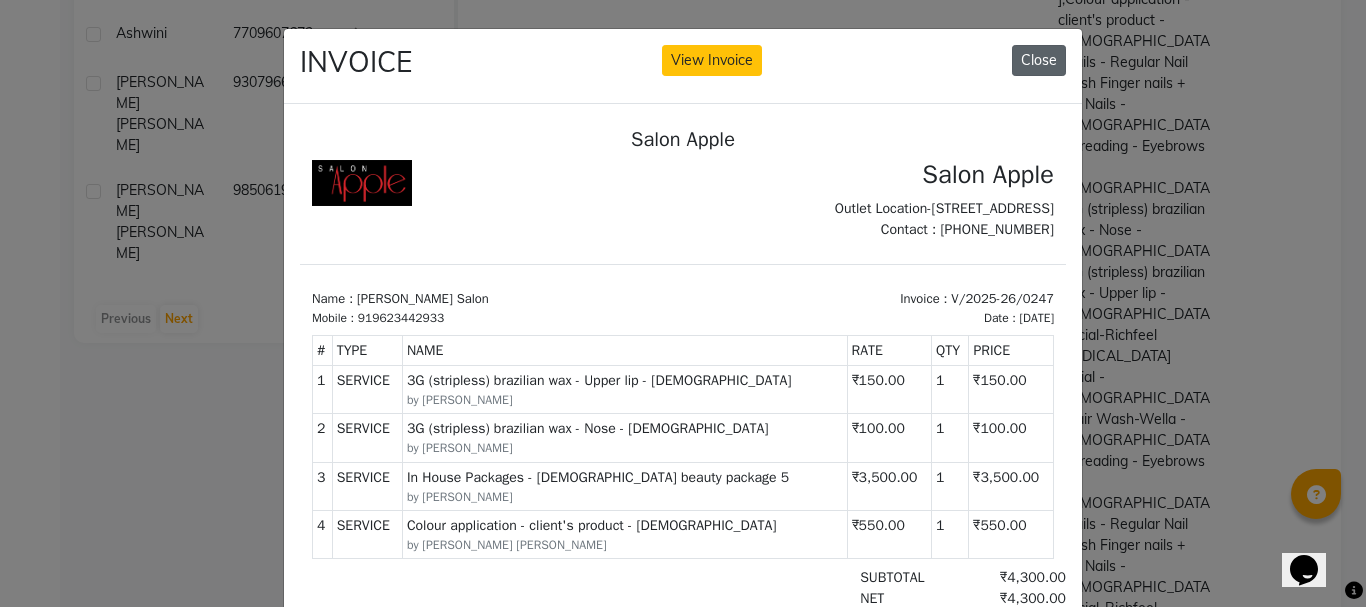 click on "Close" 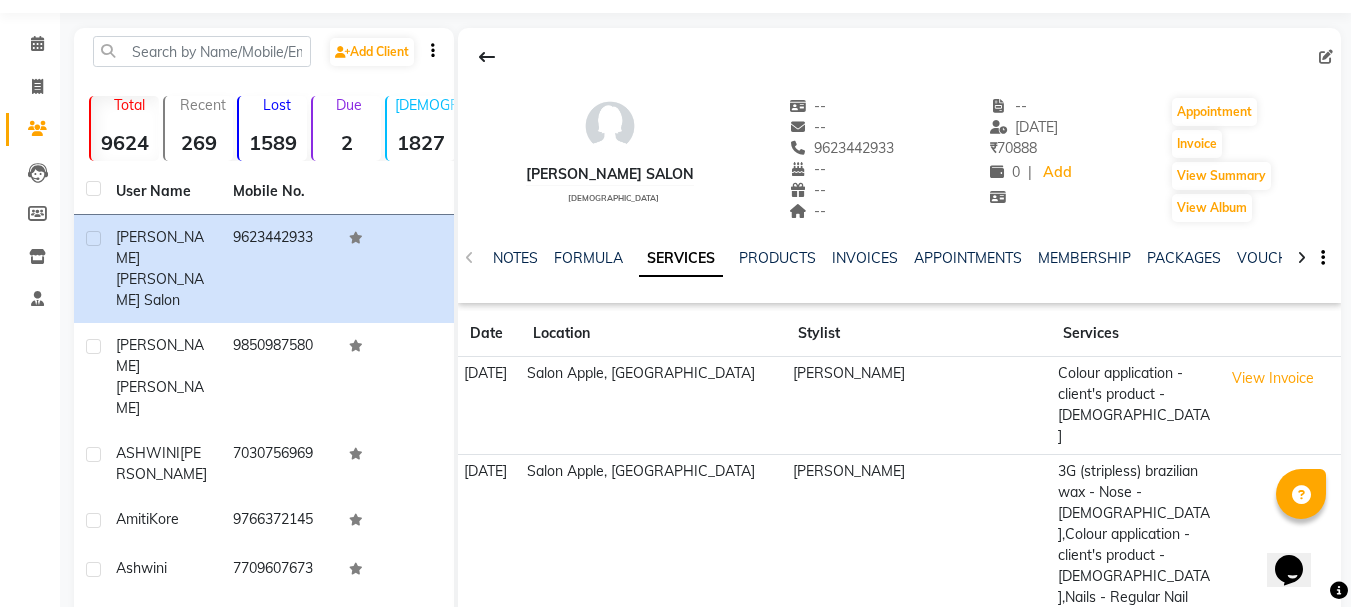 scroll, scrollTop: 0, scrollLeft: 0, axis: both 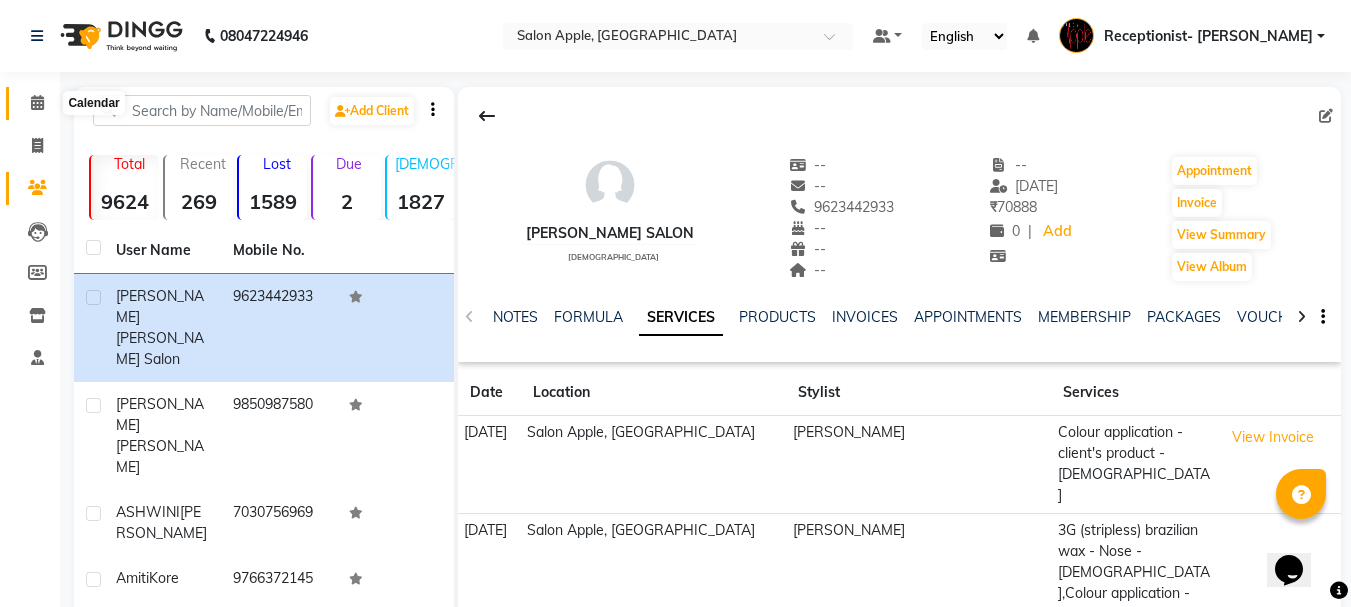 click 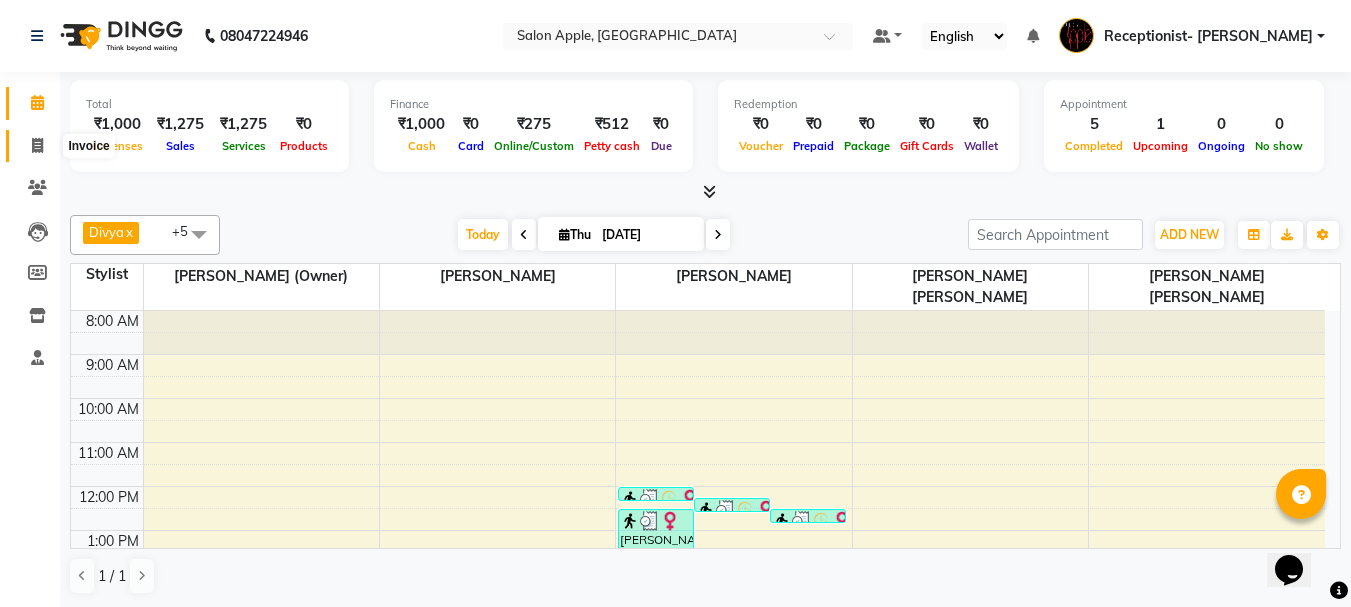 click 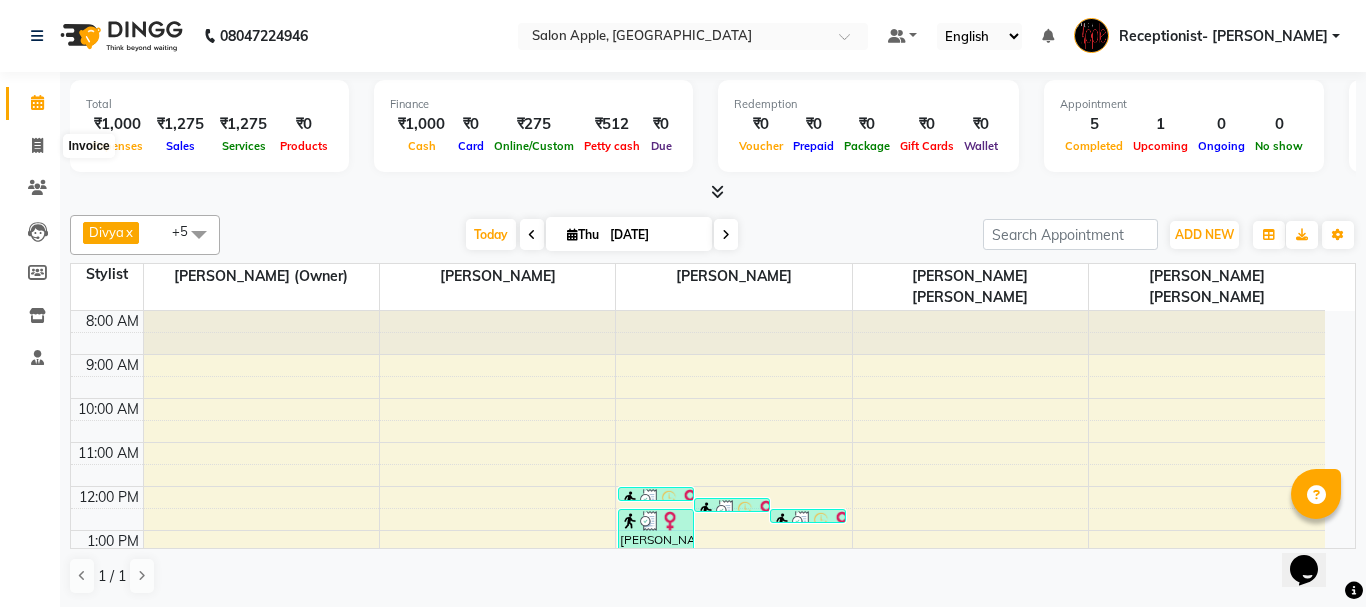 select on "645" 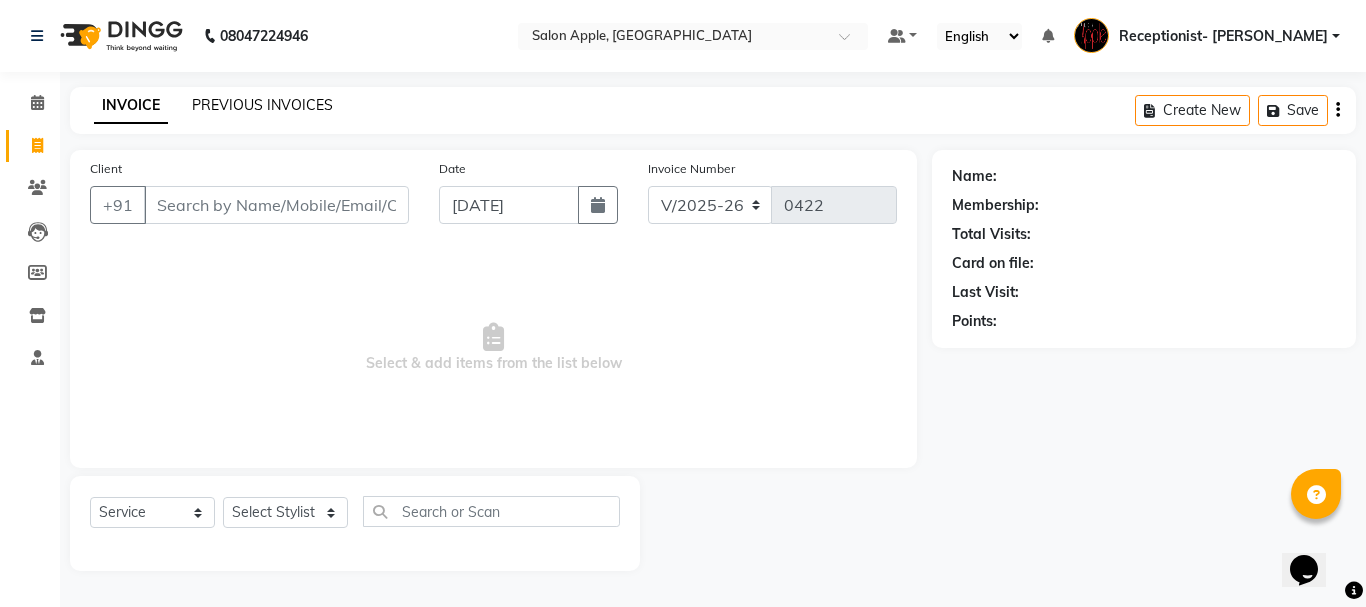 click on "PREVIOUS INVOICES" 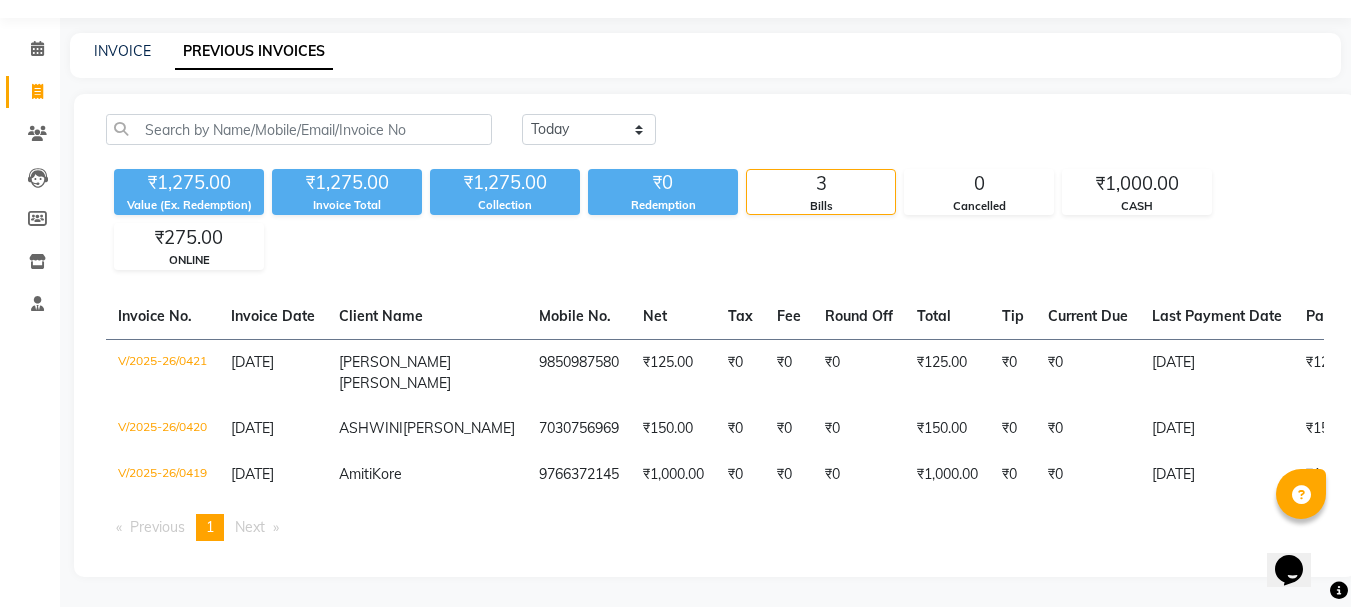 scroll, scrollTop: 89, scrollLeft: 0, axis: vertical 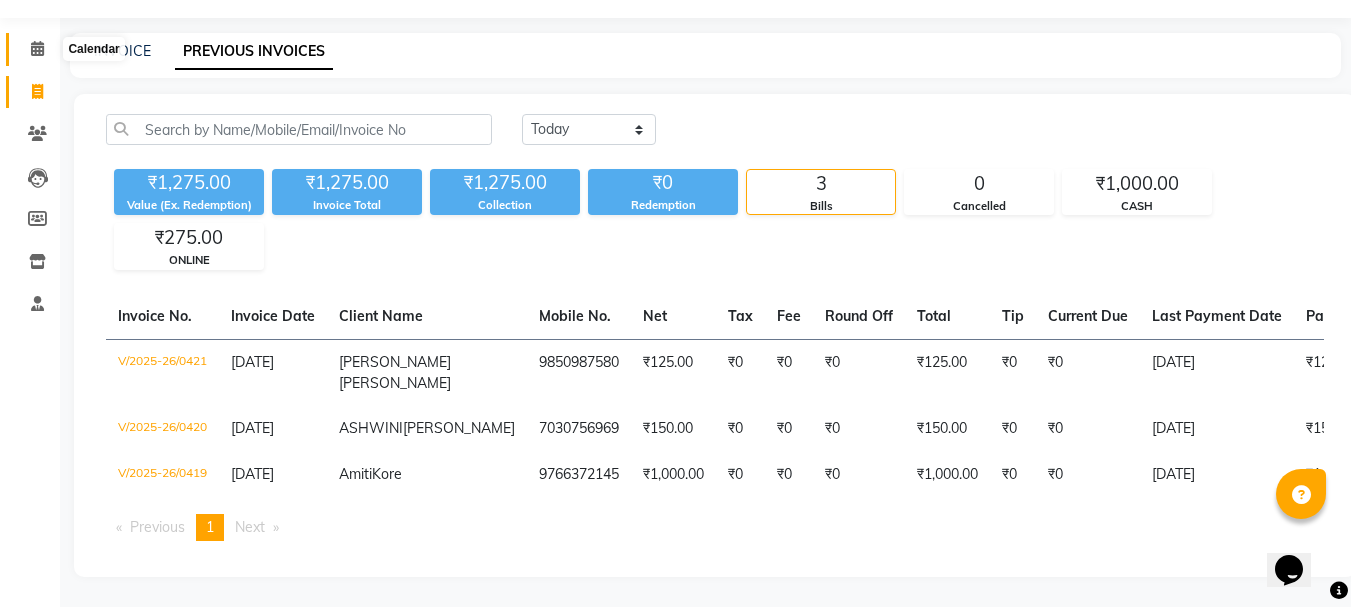 click 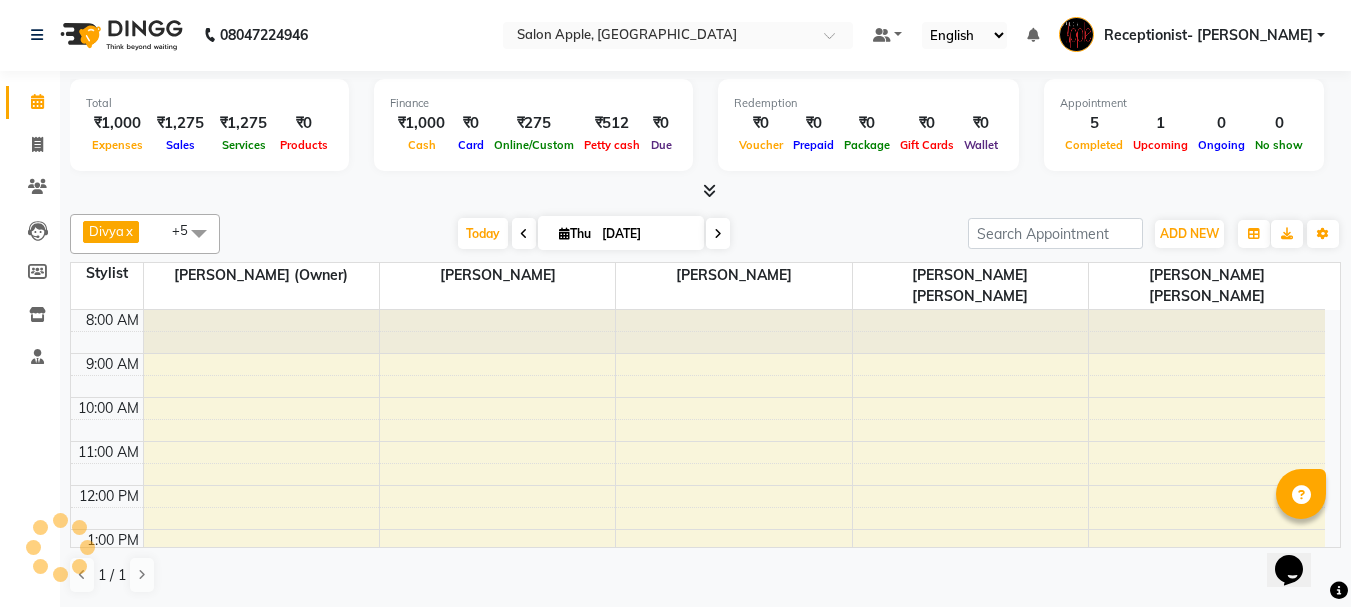scroll, scrollTop: 0, scrollLeft: 0, axis: both 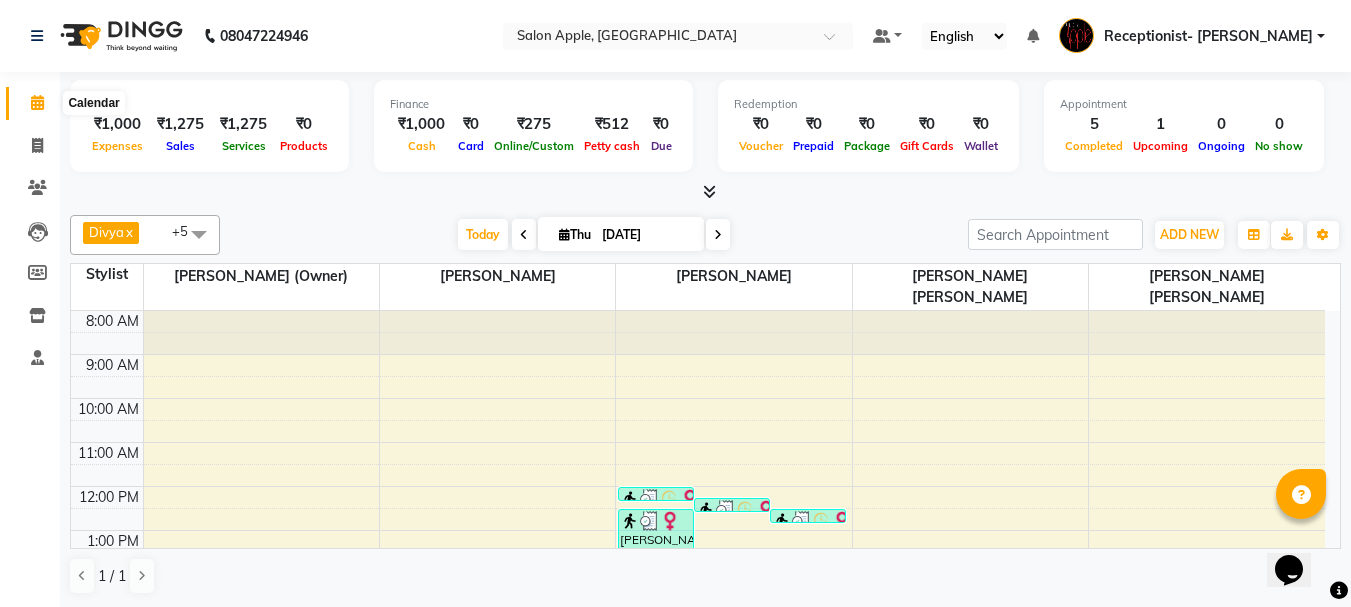 drag, startPoint x: 43, startPoint y: 106, endPoint x: 73, endPoint y: 22, distance: 89.19641 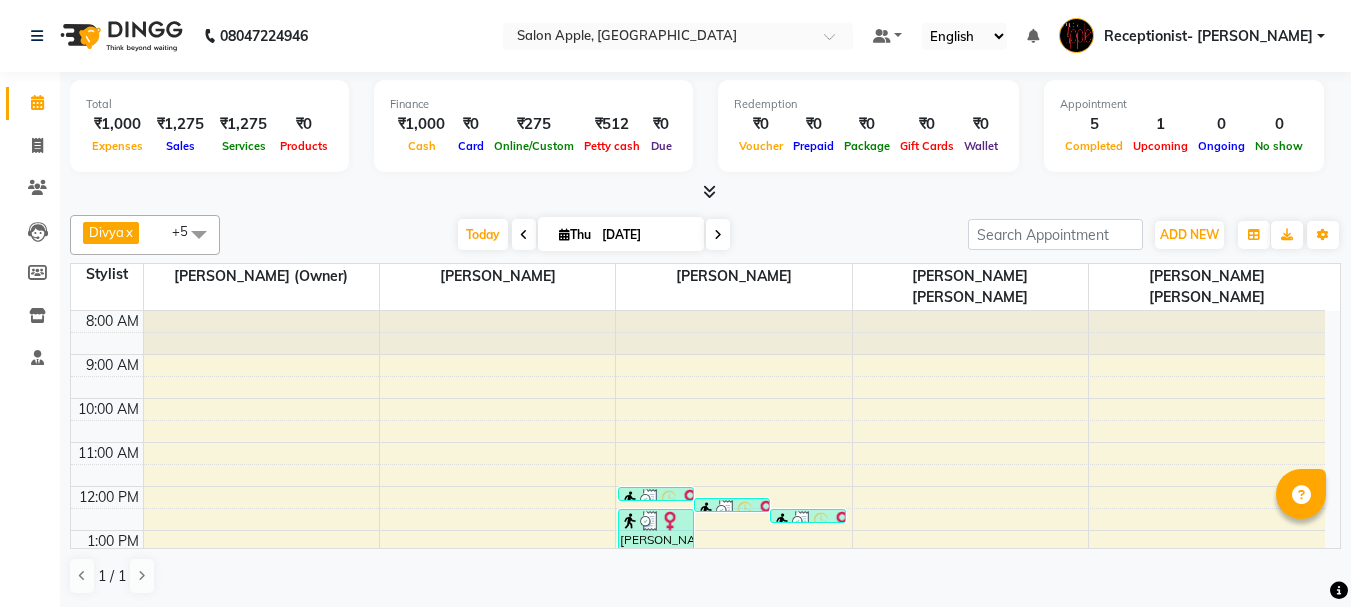 scroll, scrollTop: 0, scrollLeft: 0, axis: both 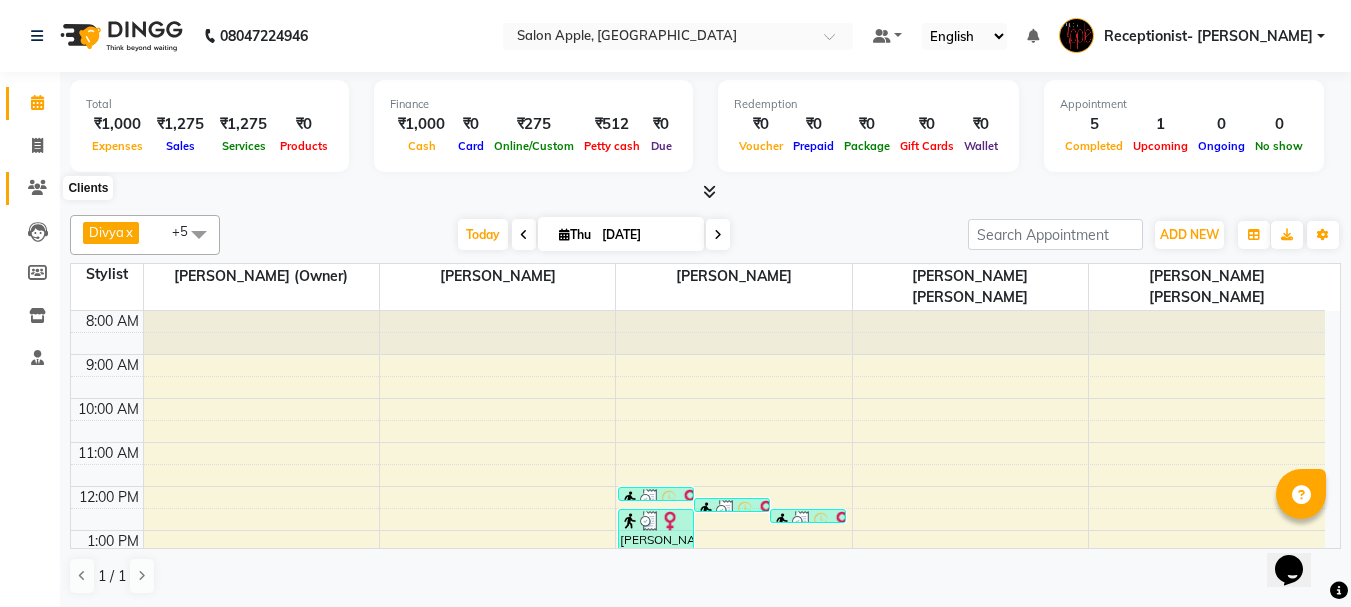 click 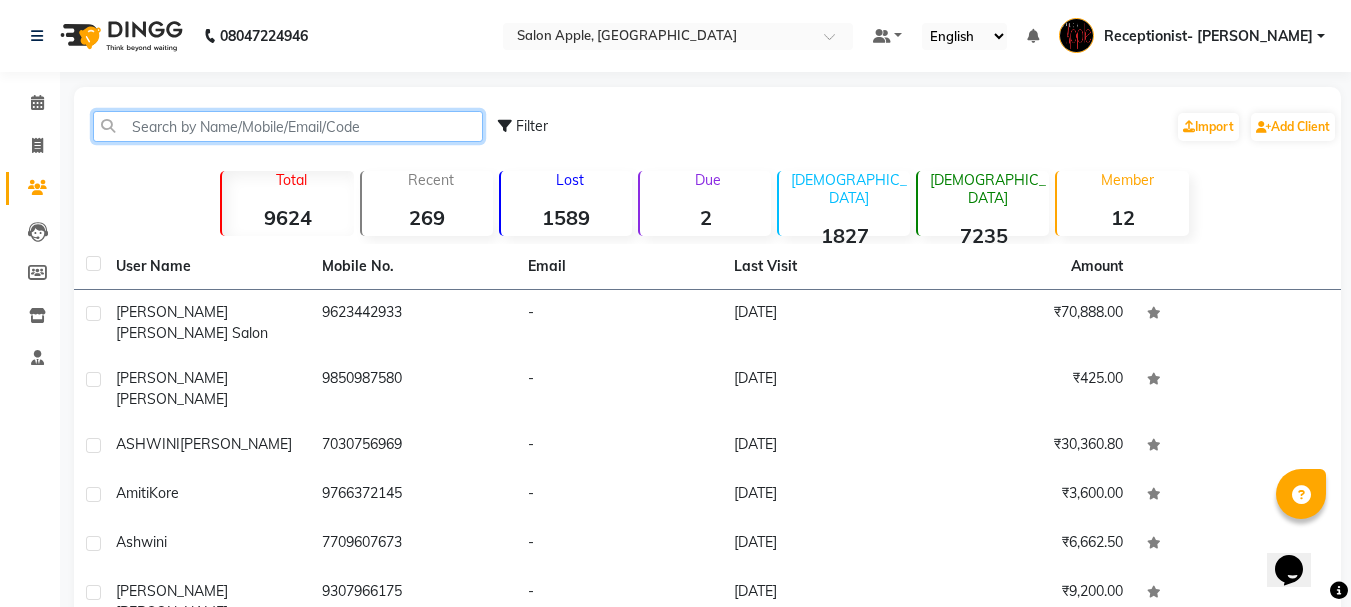 click 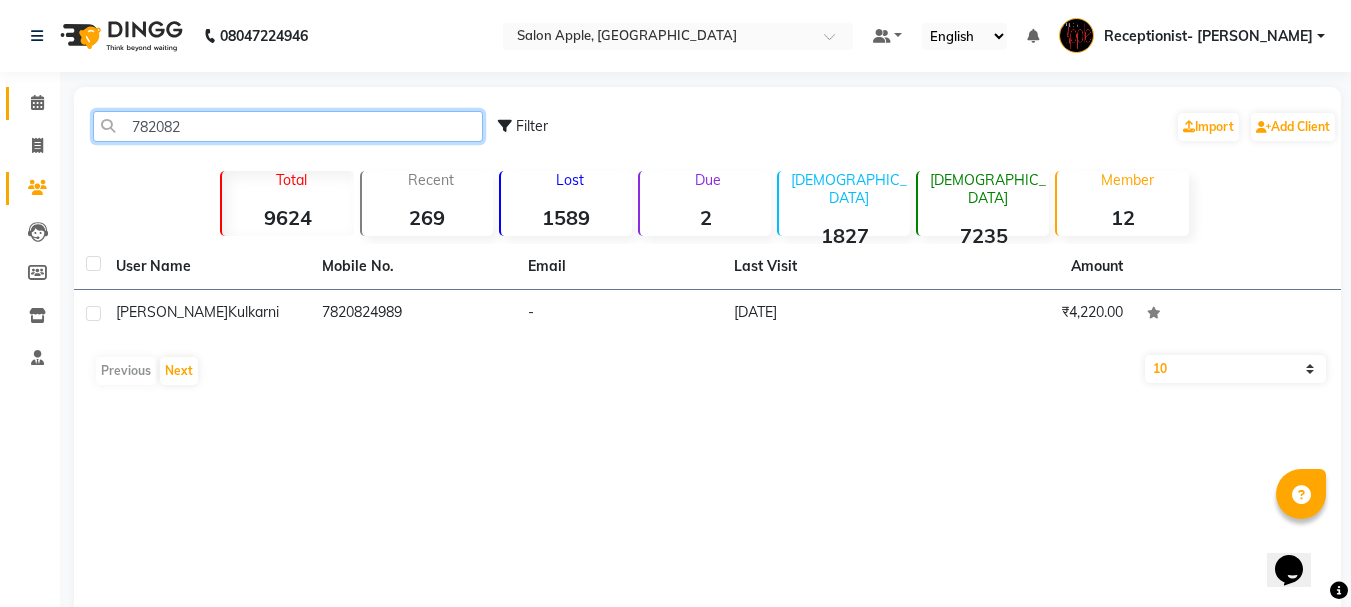 type on "782082" 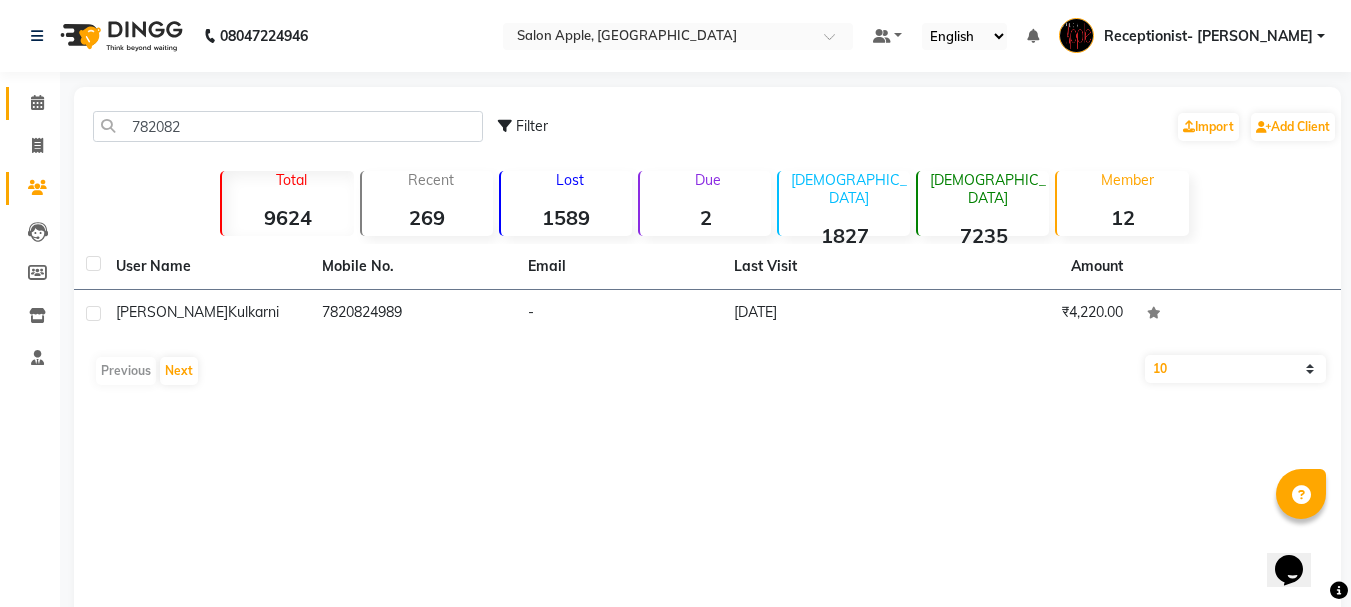 drag, startPoint x: 30, startPoint y: 100, endPoint x: 36, endPoint y: 176, distance: 76.23647 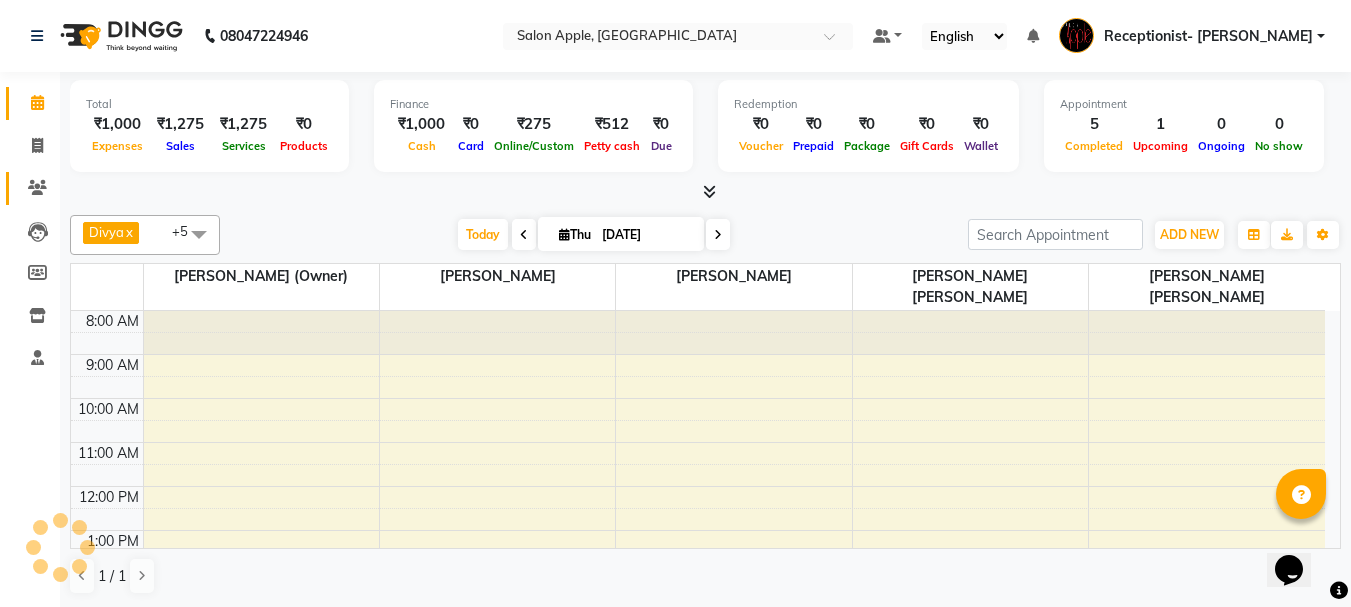 click 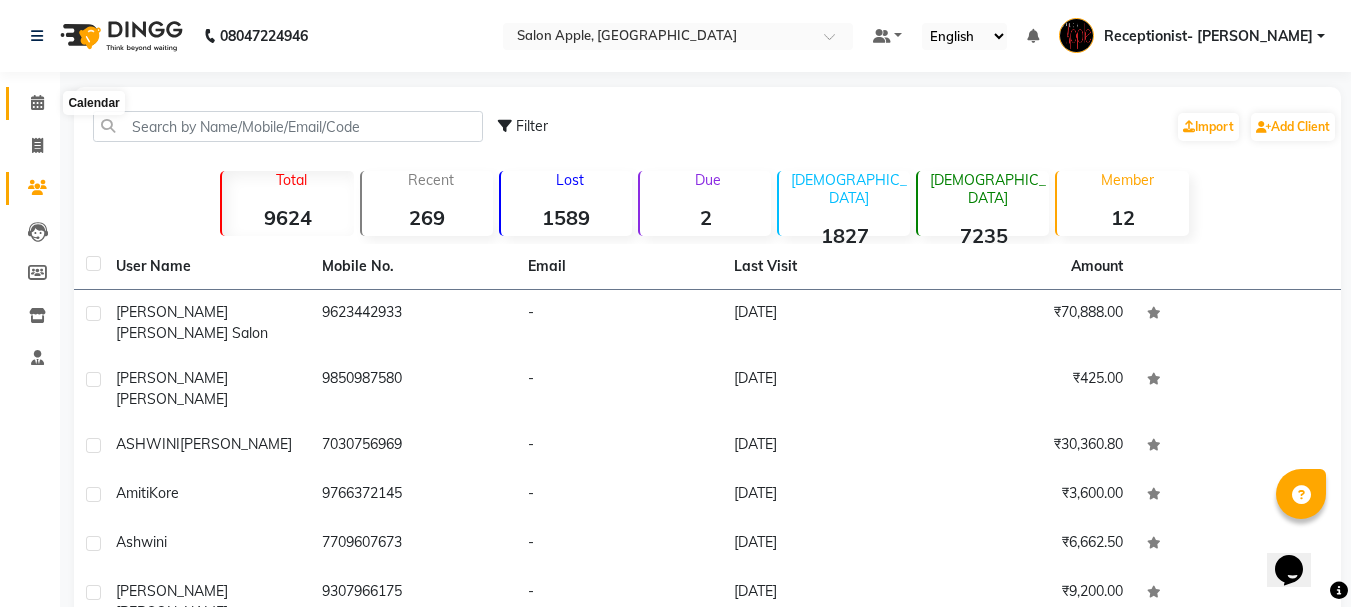 click 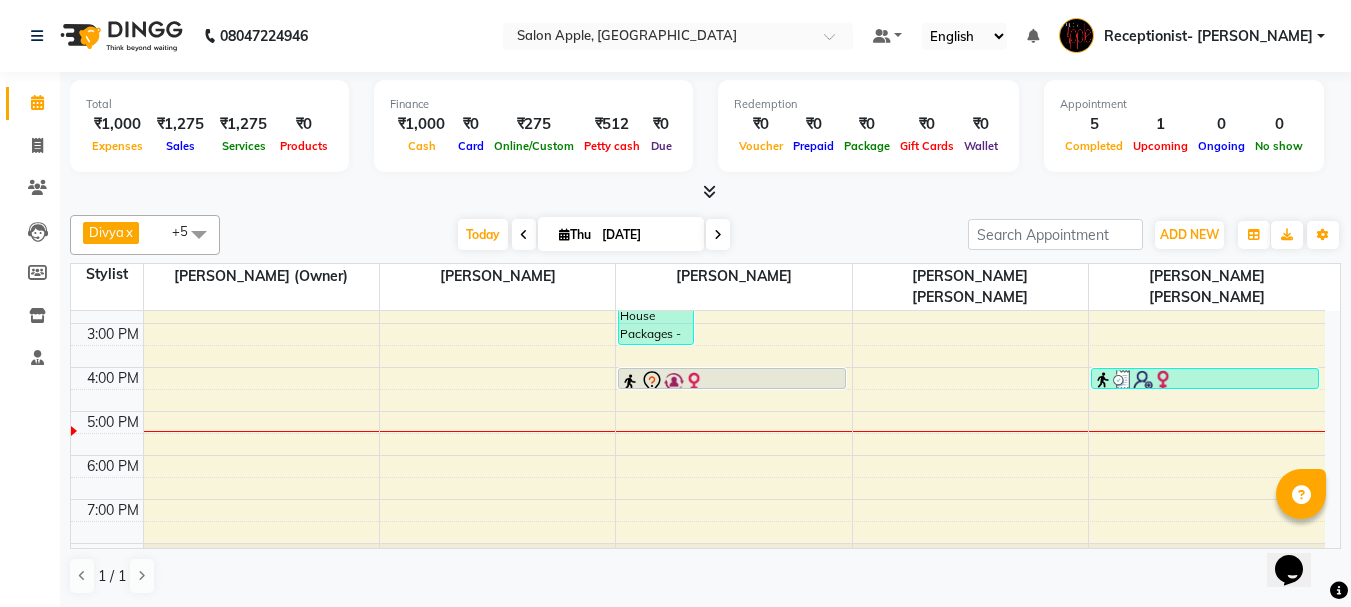scroll, scrollTop: 300, scrollLeft: 0, axis: vertical 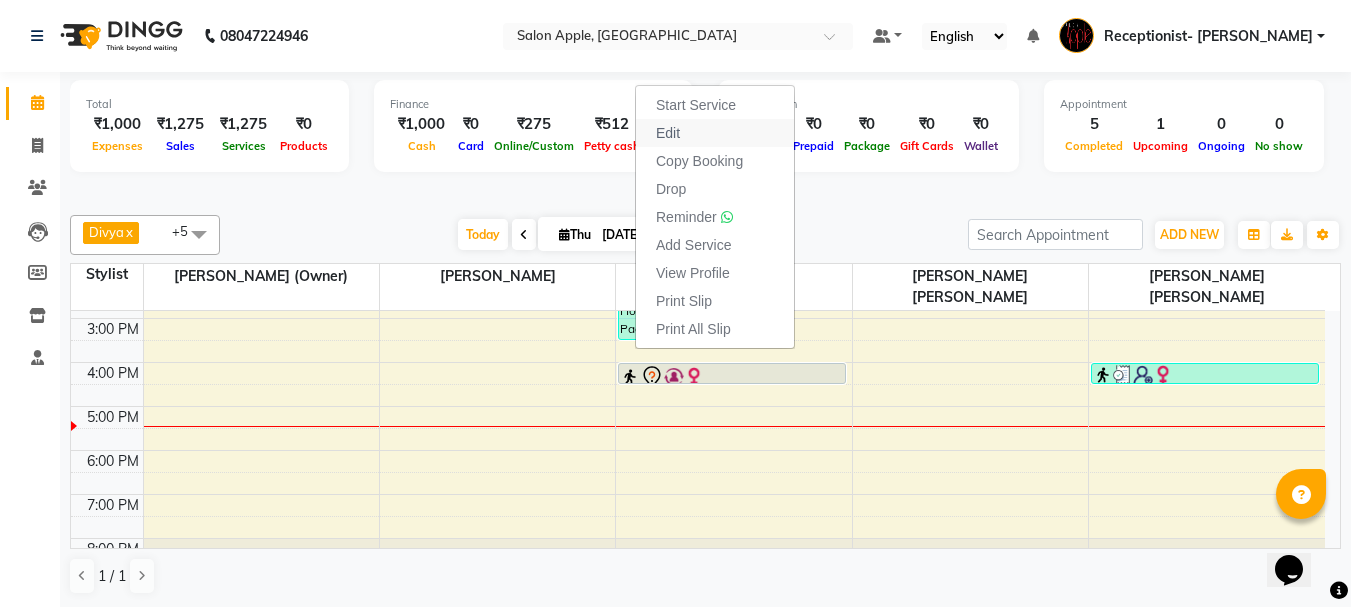 click on "Edit" at bounding box center [668, 133] 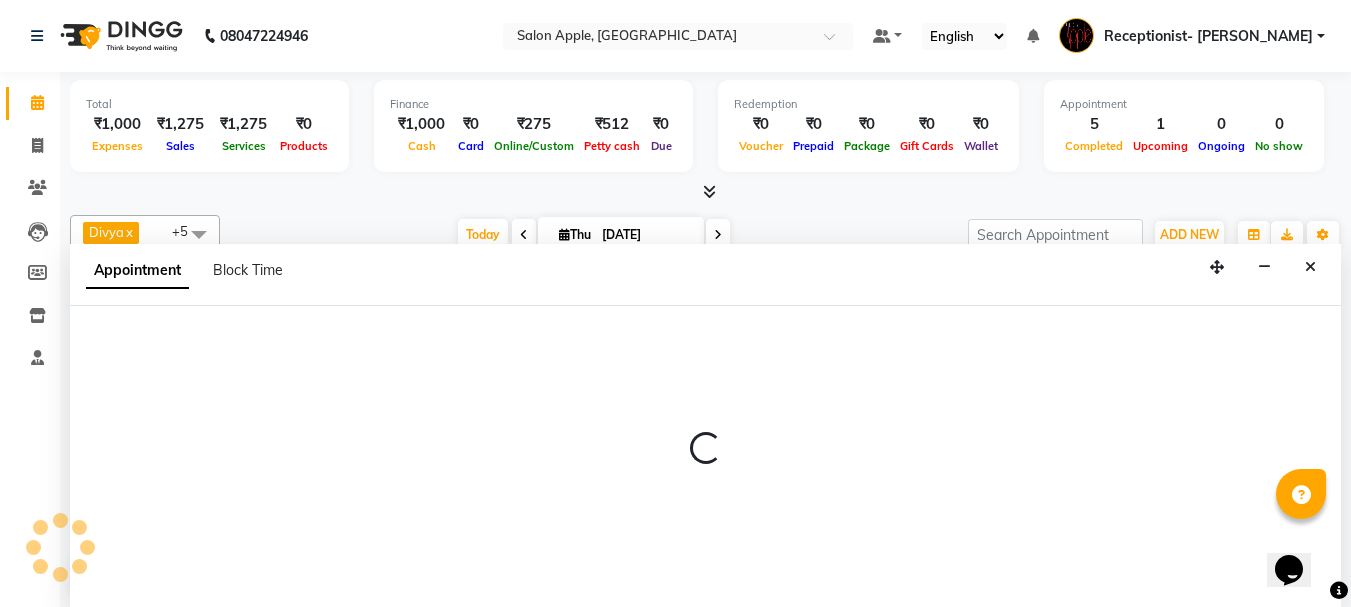 scroll, scrollTop: 1, scrollLeft: 0, axis: vertical 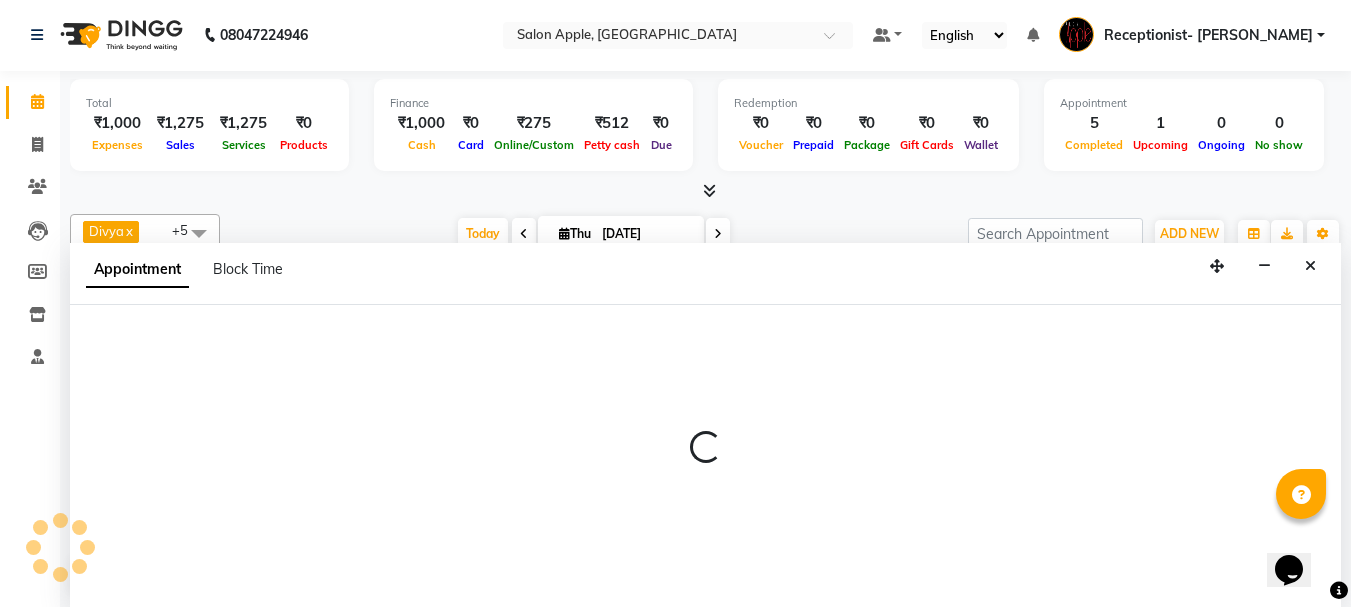 select on "tentative" 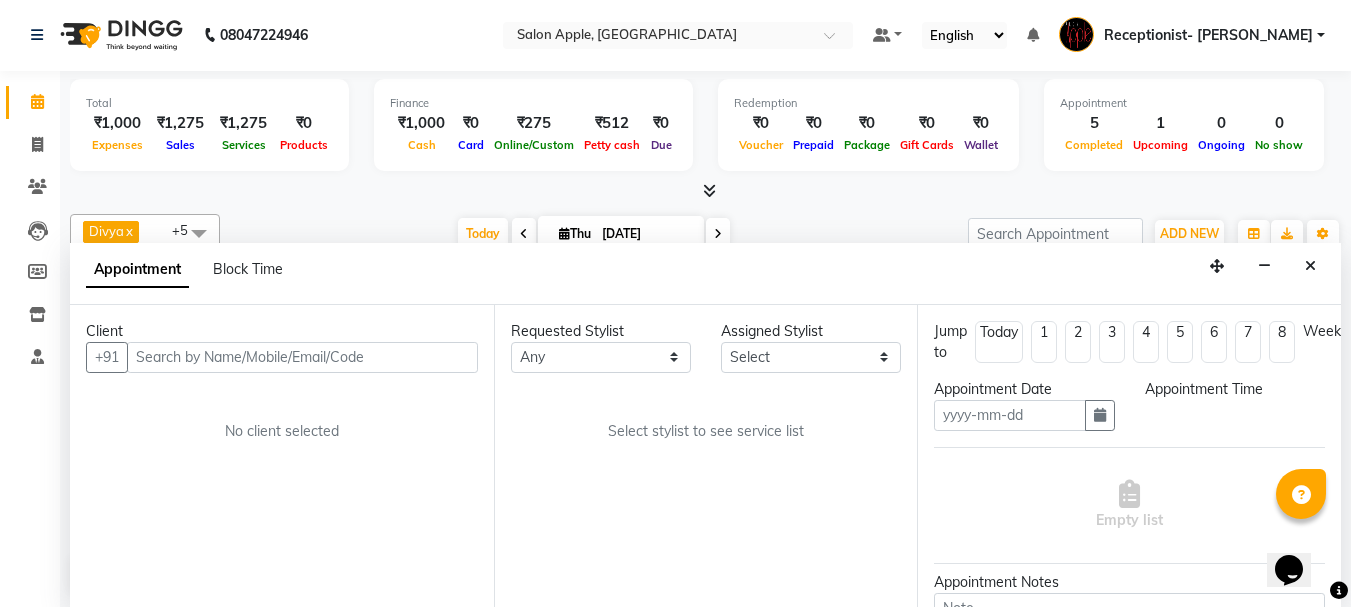 type on "[DATE]" 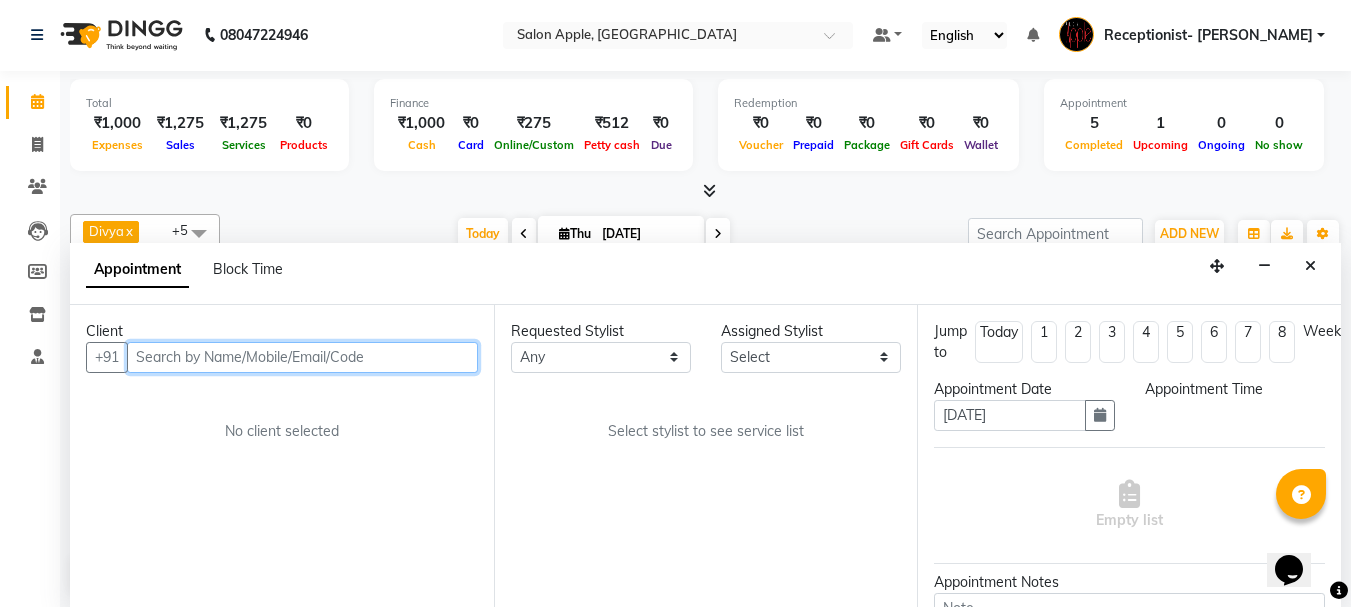 select on "960" 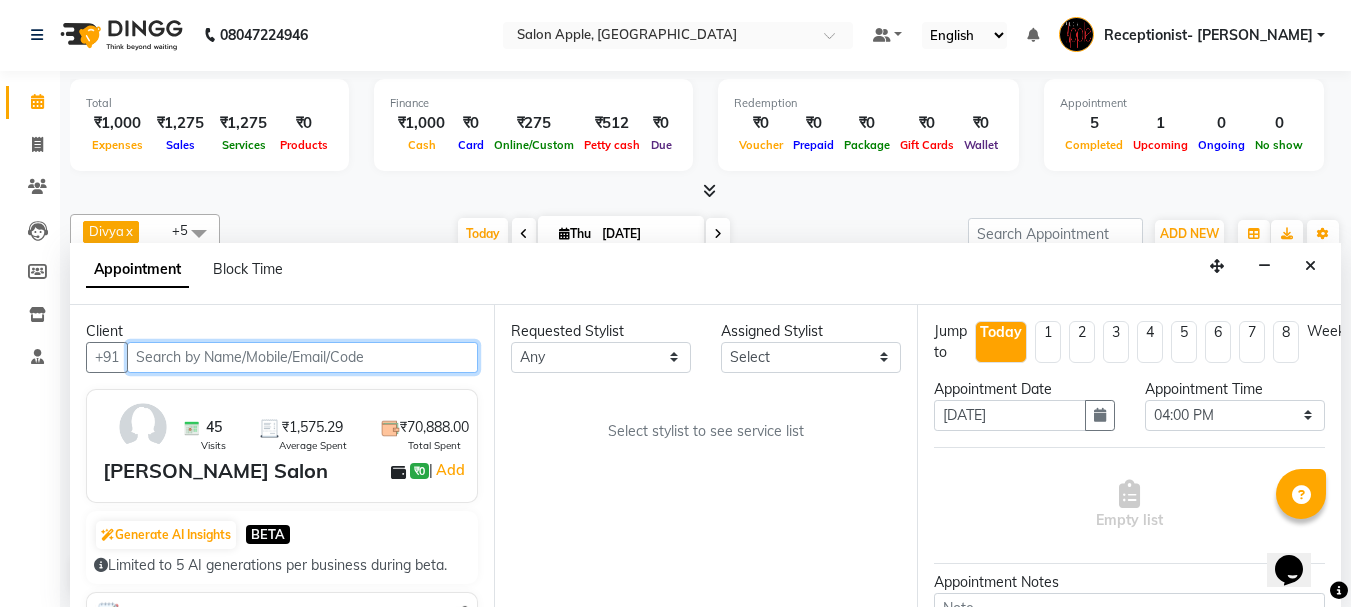 select on "50336" 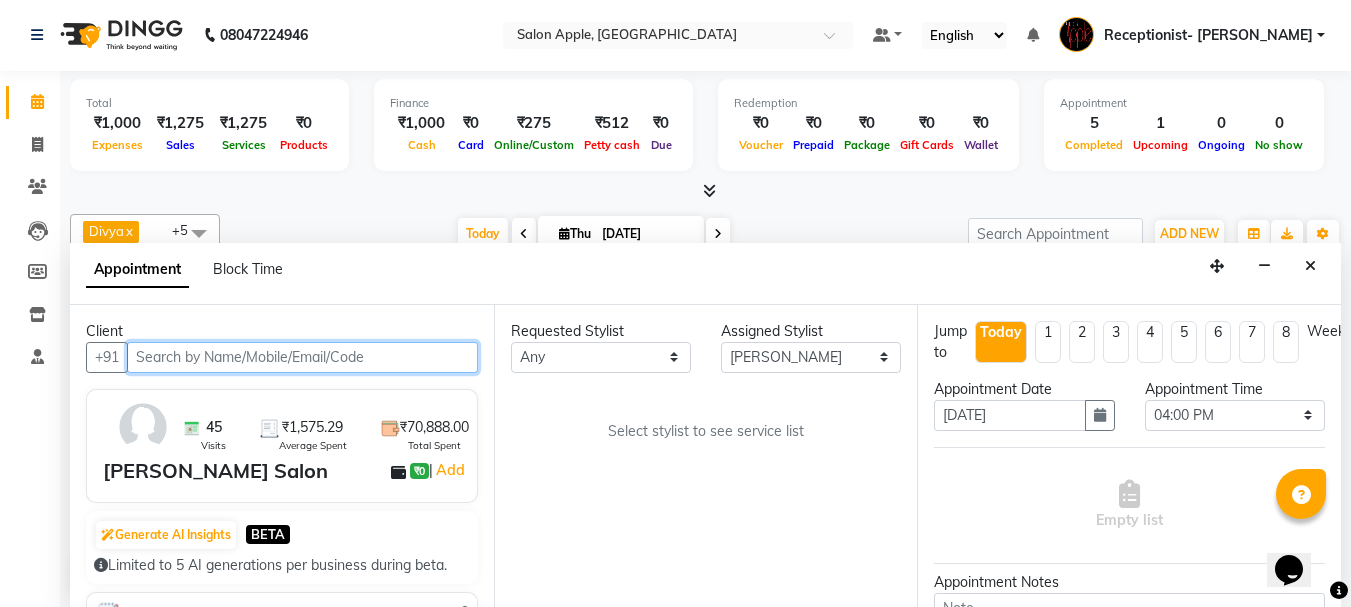 select on "712" 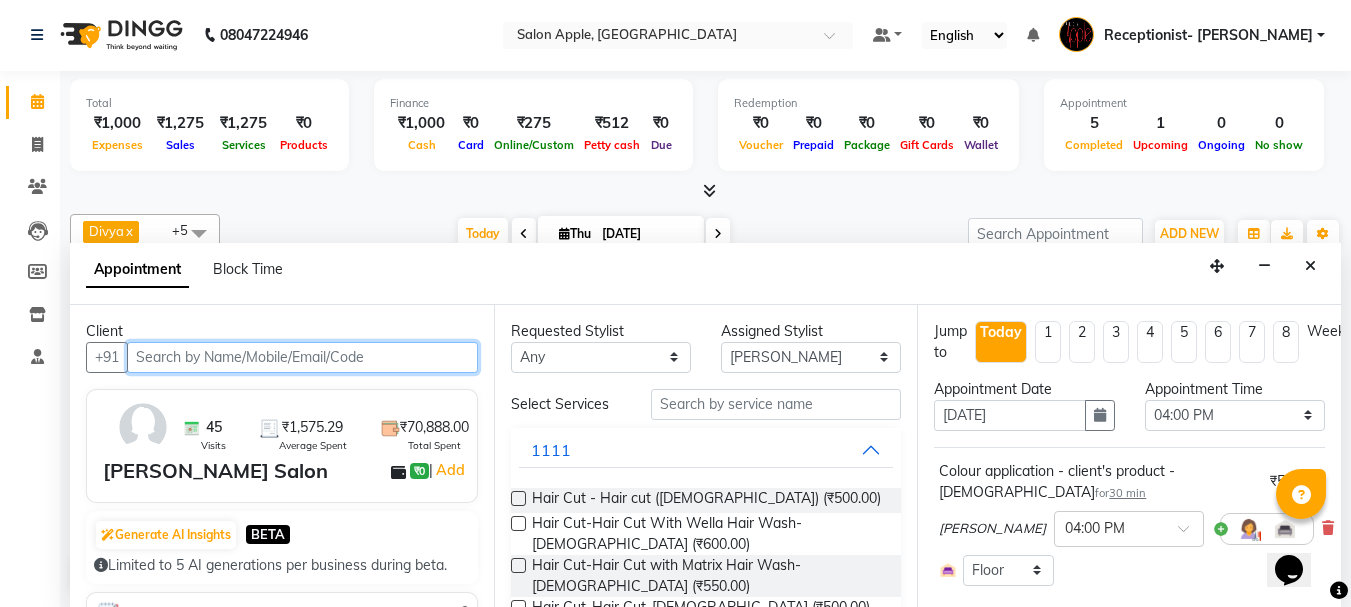 scroll, scrollTop: 313, scrollLeft: 0, axis: vertical 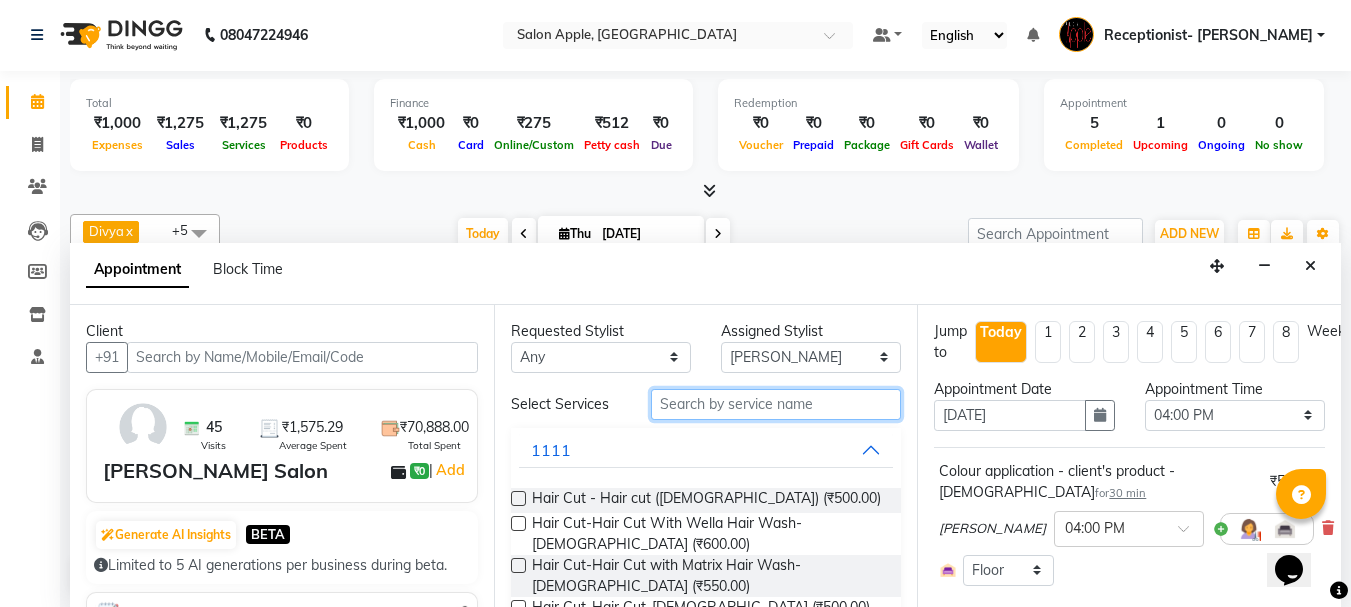click at bounding box center [776, 404] 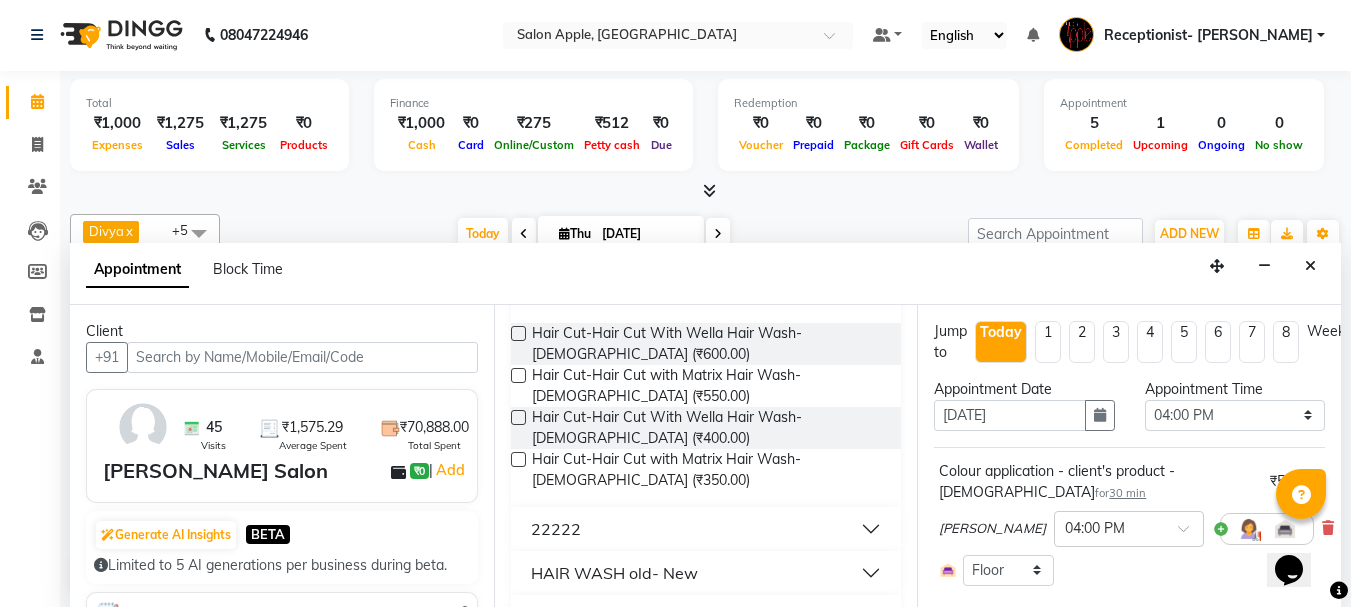 scroll, scrollTop: 200, scrollLeft: 0, axis: vertical 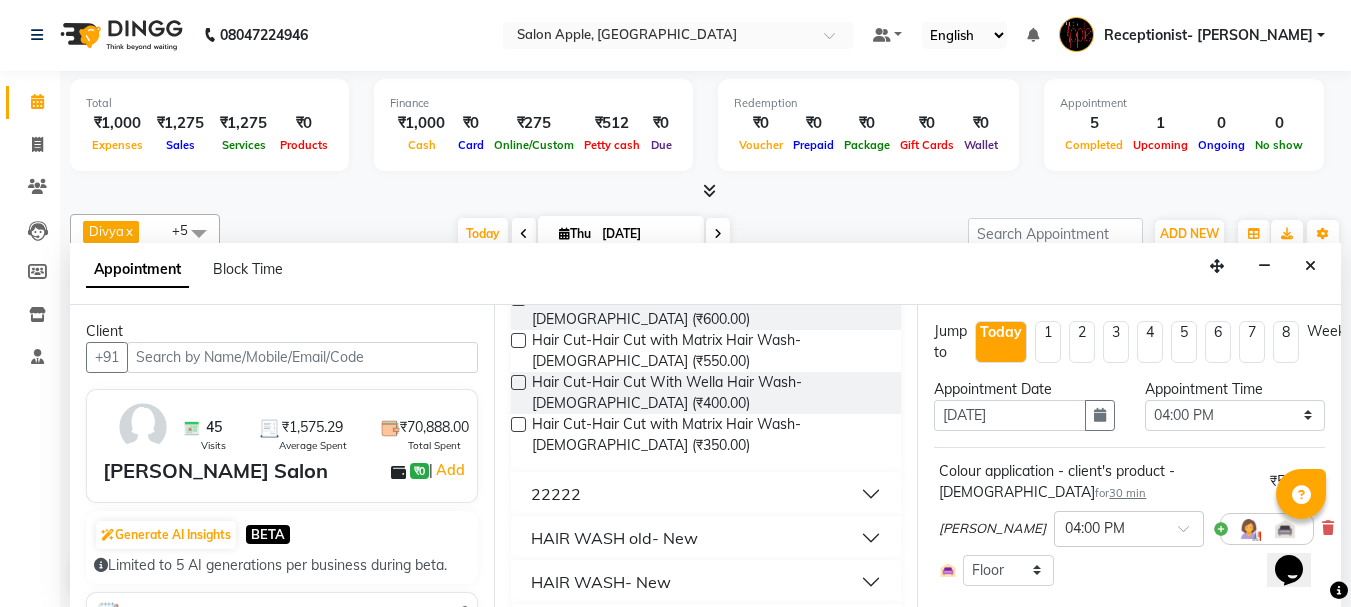 type on "wash" 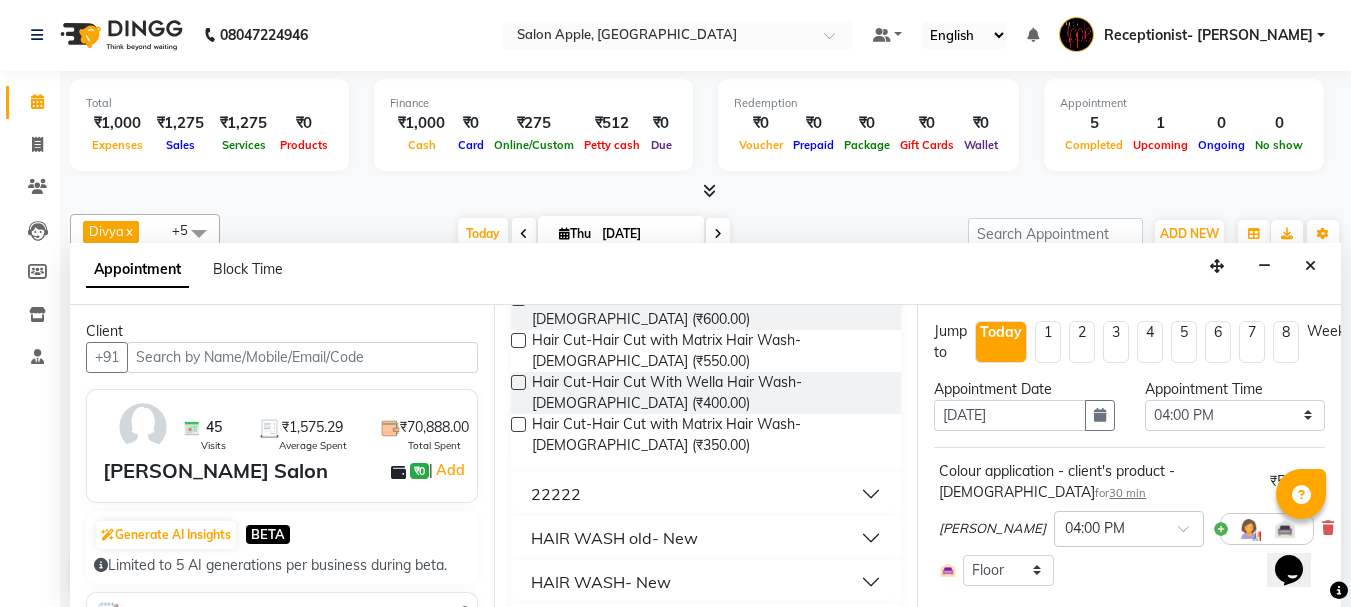 click on "HAIR WASH old- New" at bounding box center [614, 538] 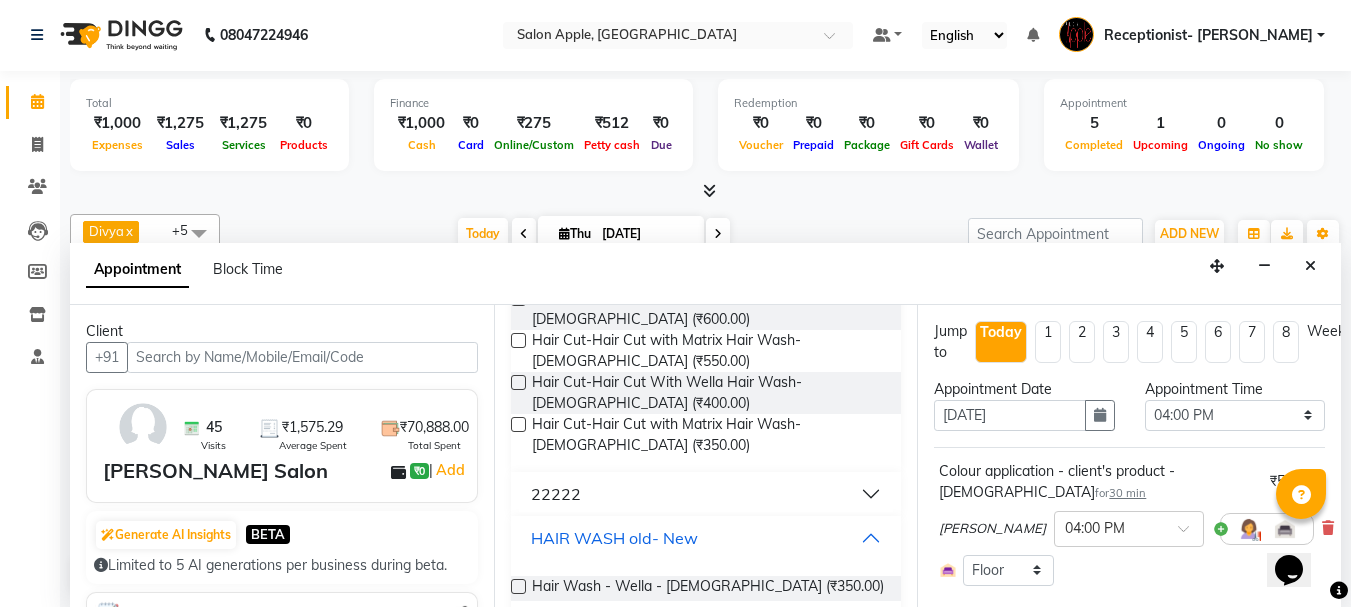 scroll, scrollTop: 300, scrollLeft: 0, axis: vertical 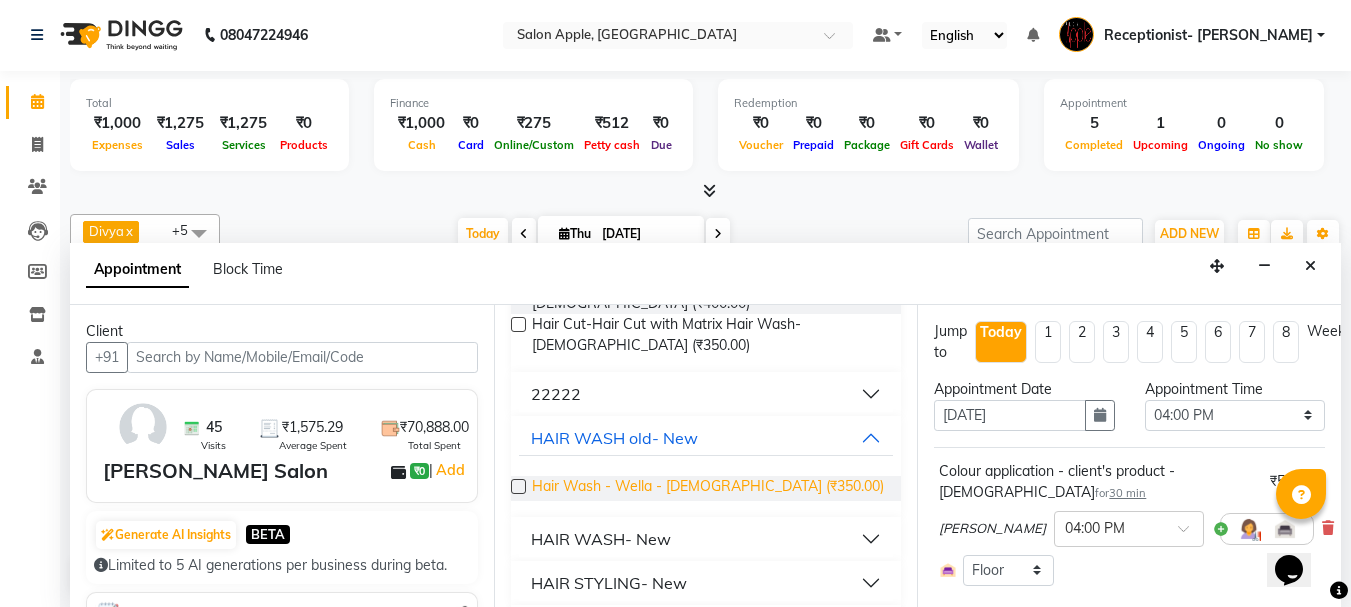 click on "Hair Wash - Wella - [DEMOGRAPHIC_DATA] (₹350.00)" at bounding box center (708, 488) 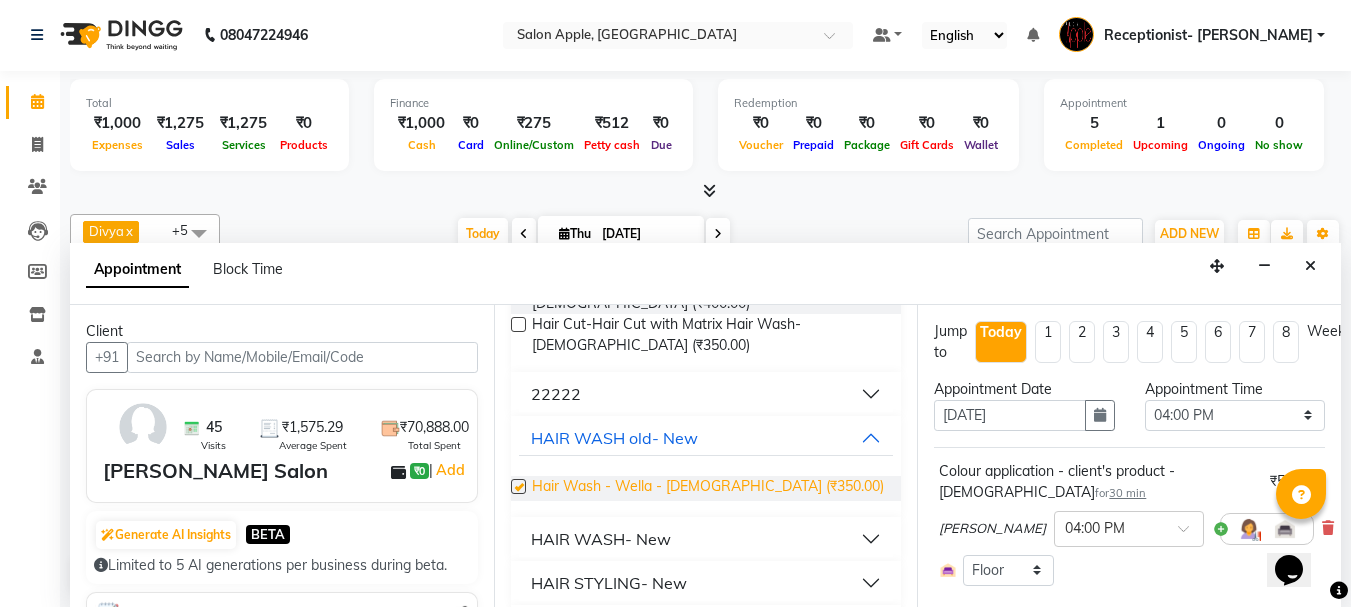 checkbox on "false" 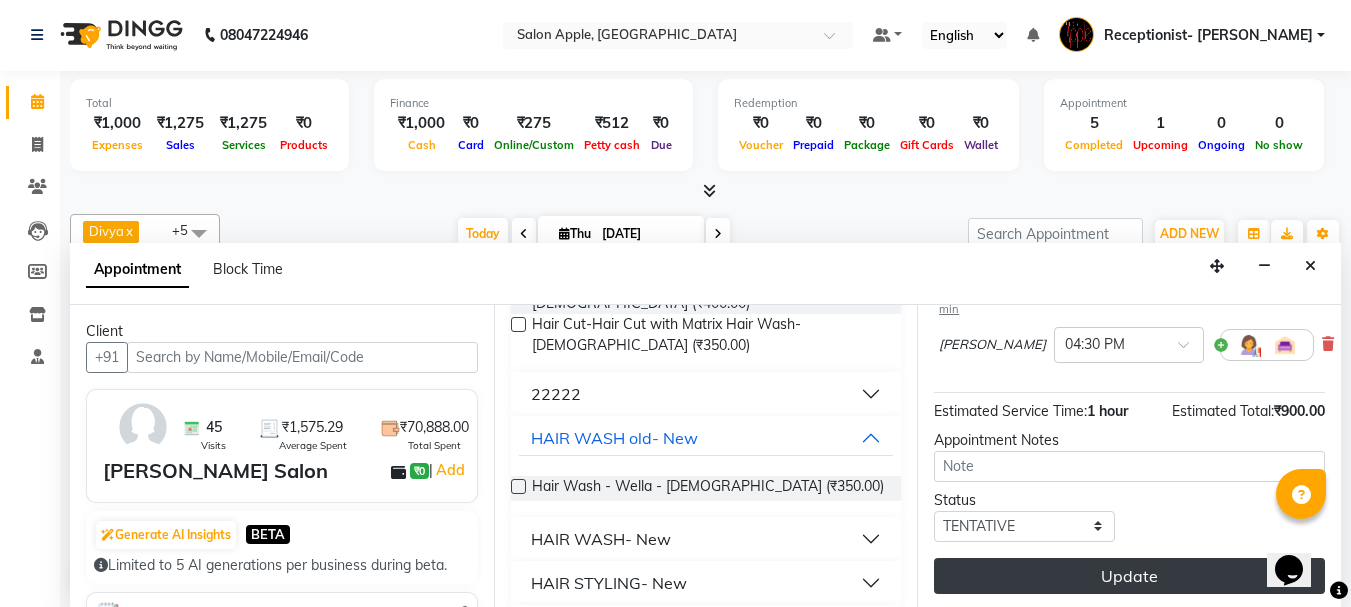 scroll, scrollTop: 330, scrollLeft: 0, axis: vertical 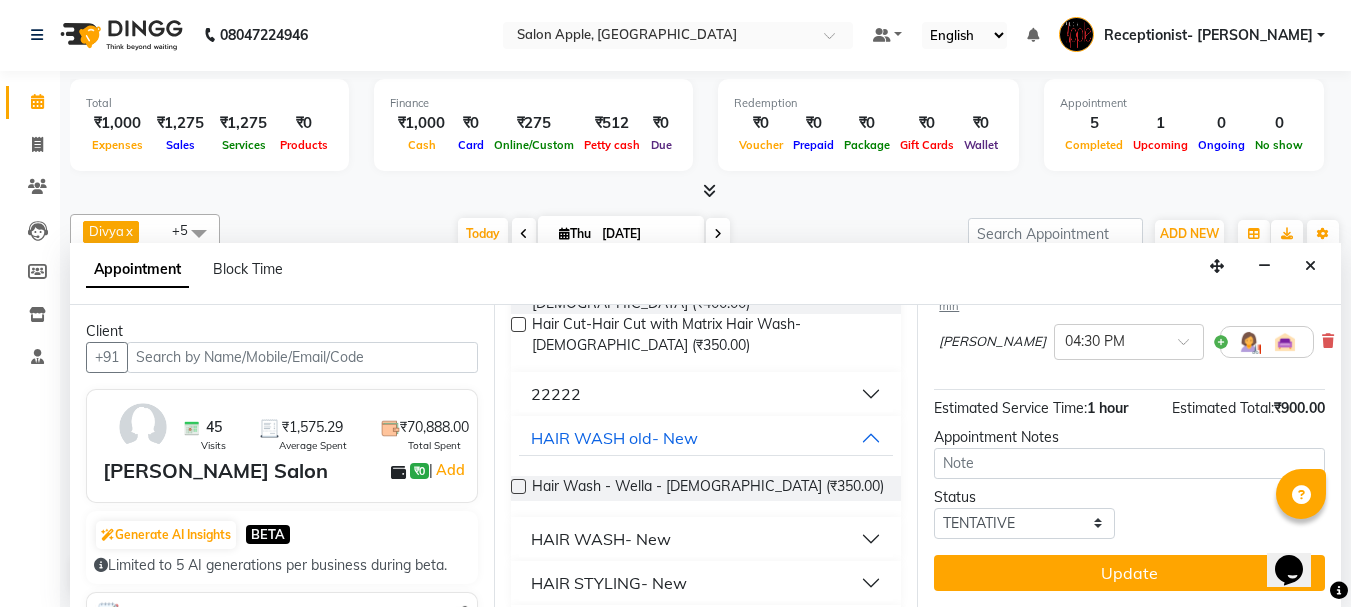 click on "Update" at bounding box center (1129, 573) 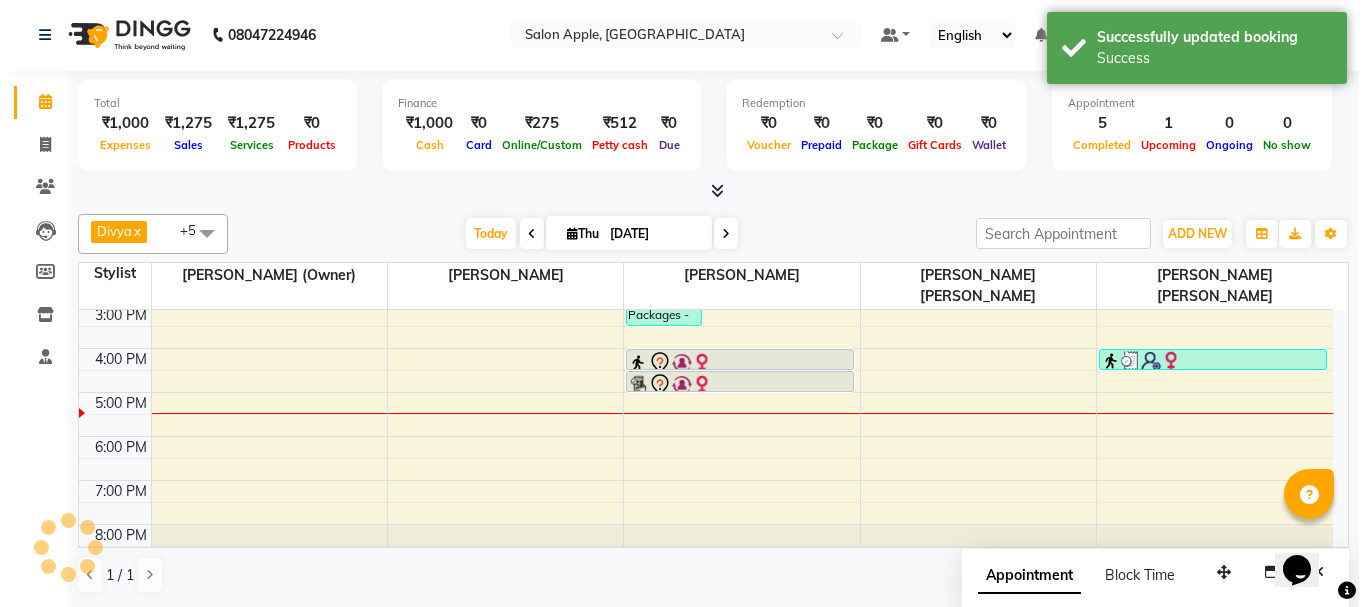 scroll, scrollTop: 0, scrollLeft: 0, axis: both 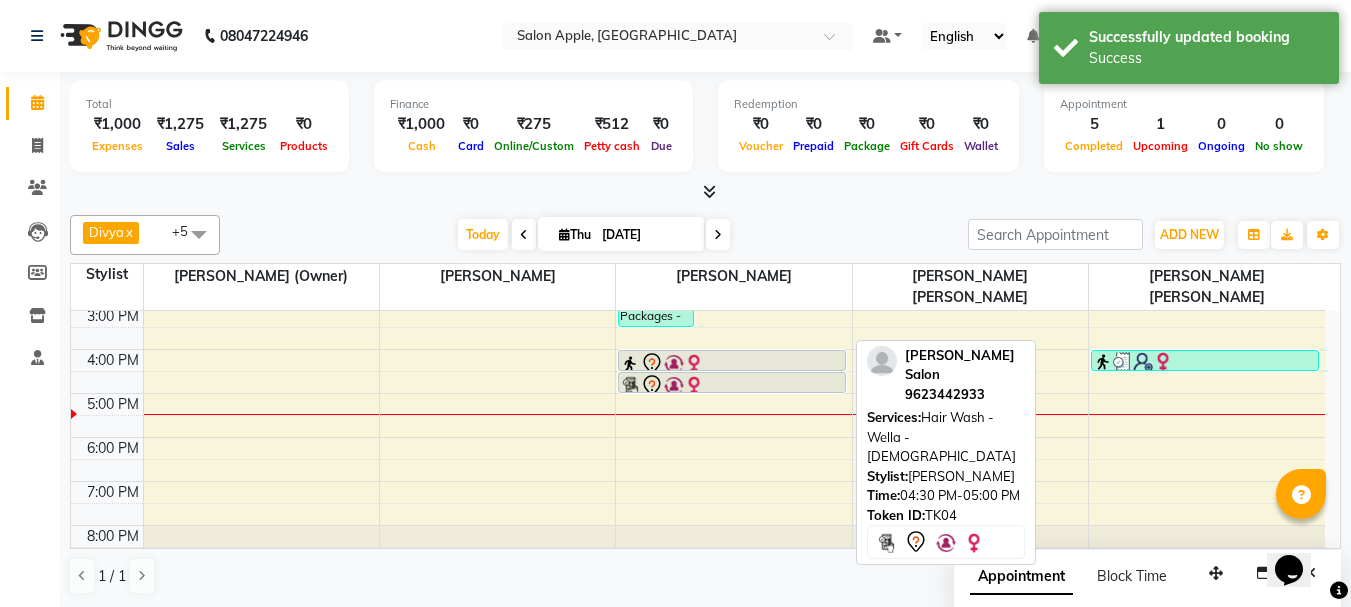 click on "[PERSON_NAME], TK02, 12:00 PM-12:15 PM, Threading - Eyebrows - [DEMOGRAPHIC_DATA]     [PERSON_NAME], TK02, 12:15 PM-12:30 PM, Threading - Upper lips - [DEMOGRAPHIC_DATA]     [PERSON_NAME], TK02, 12:30 PM-12:45 PM, Threading - Forehead - [DEMOGRAPHIC_DATA]     [PERSON_NAME], TK01, 12:30 PM-03:30 PM, In House Packages - [DEMOGRAPHIC_DATA] beauty package  1             [PERSON_NAME] Salon, TK04, 04:00 PM-04:30 PM, Colour application - client's product - [DEMOGRAPHIC_DATA]             [PERSON_NAME] Salon, TK04, 04:30 PM-05:00 PM, Hair Wash - Wella - [DEMOGRAPHIC_DATA]" at bounding box center (733, 283) 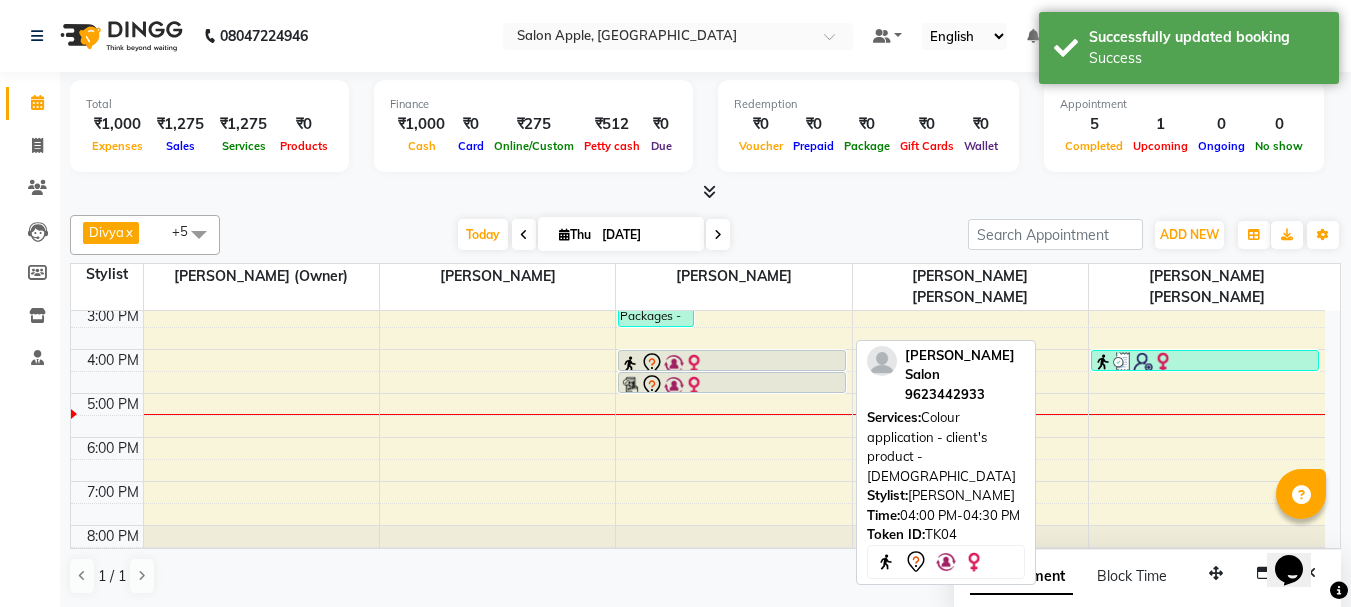 click at bounding box center [732, 364] 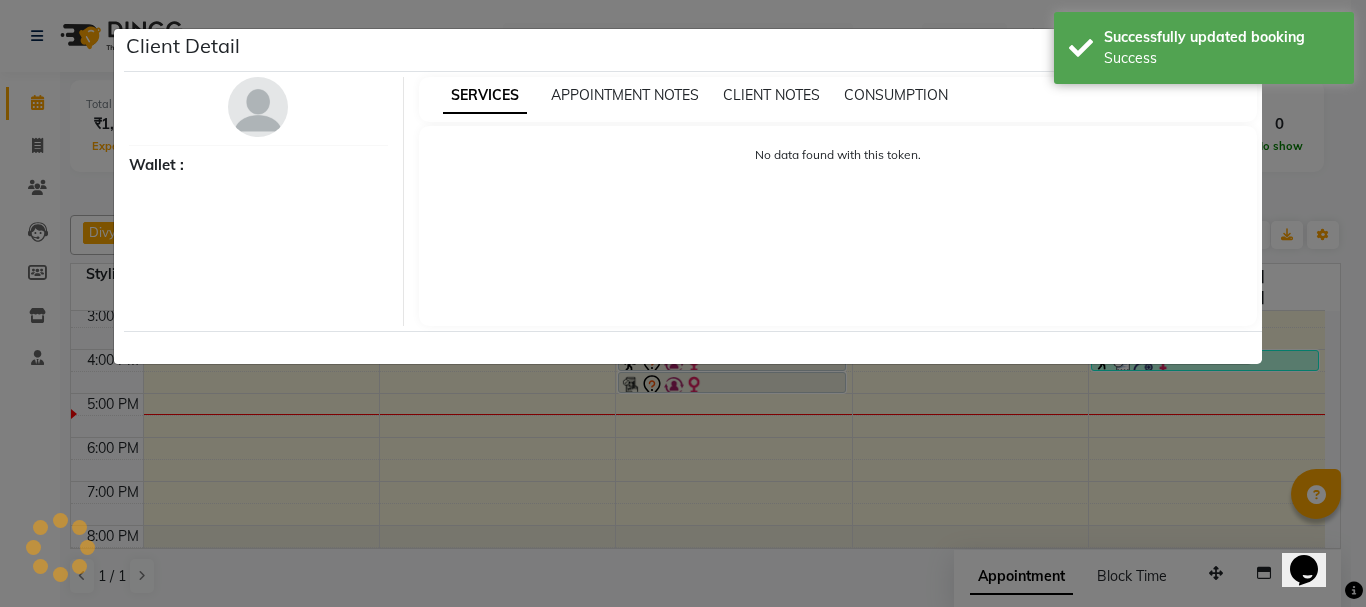 select on "7" 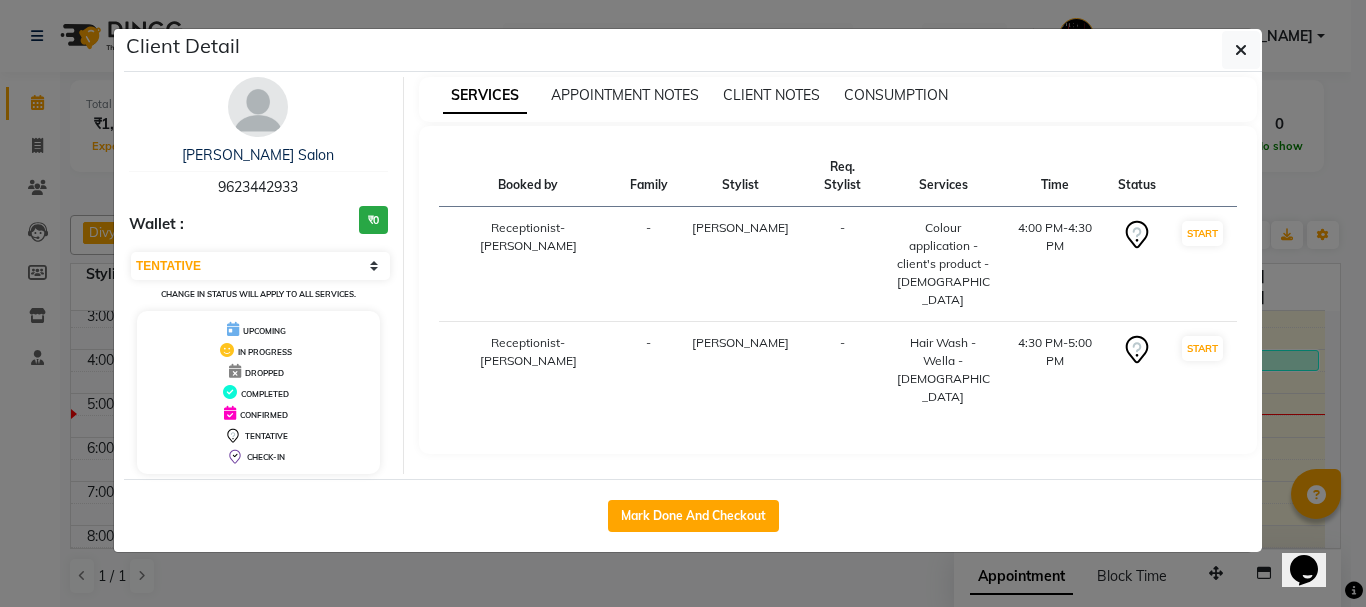 click on "Mark Done And Checkout" 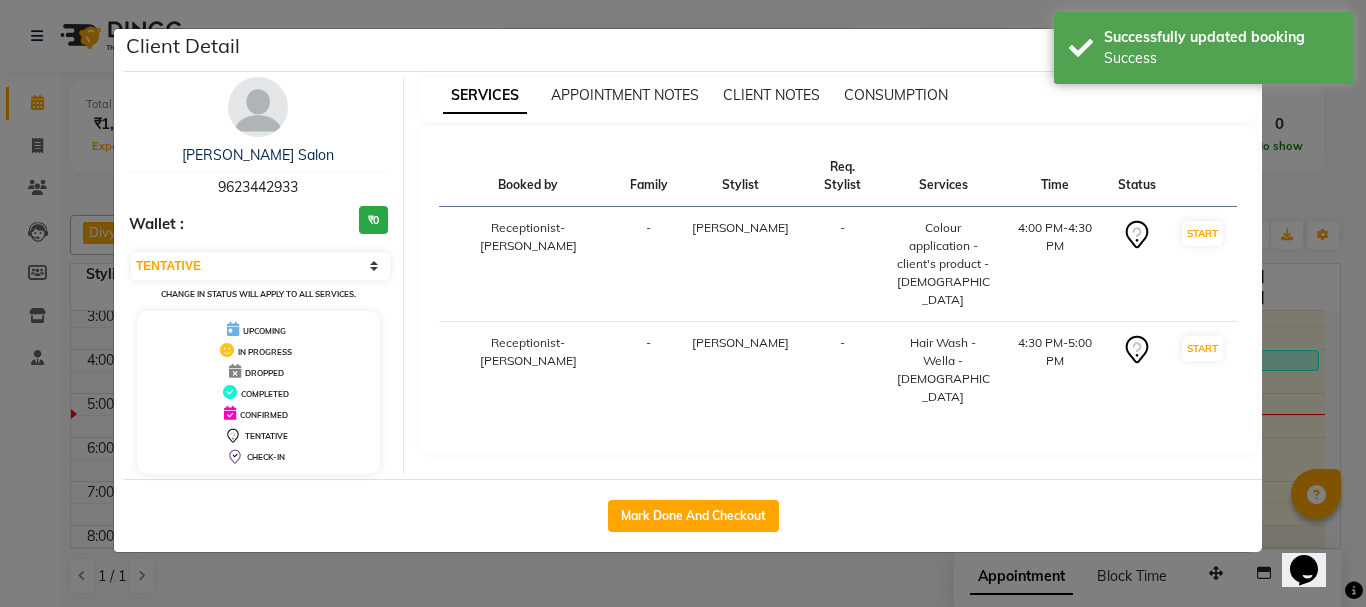 select on "645" 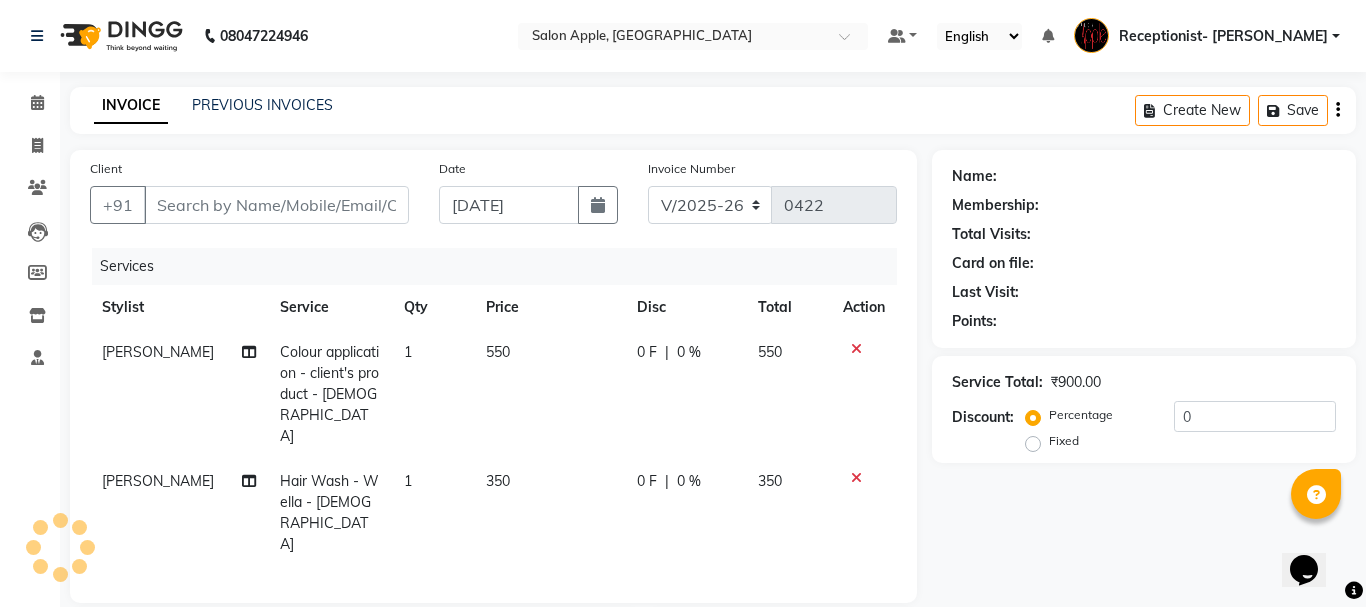 type on "9623442933" 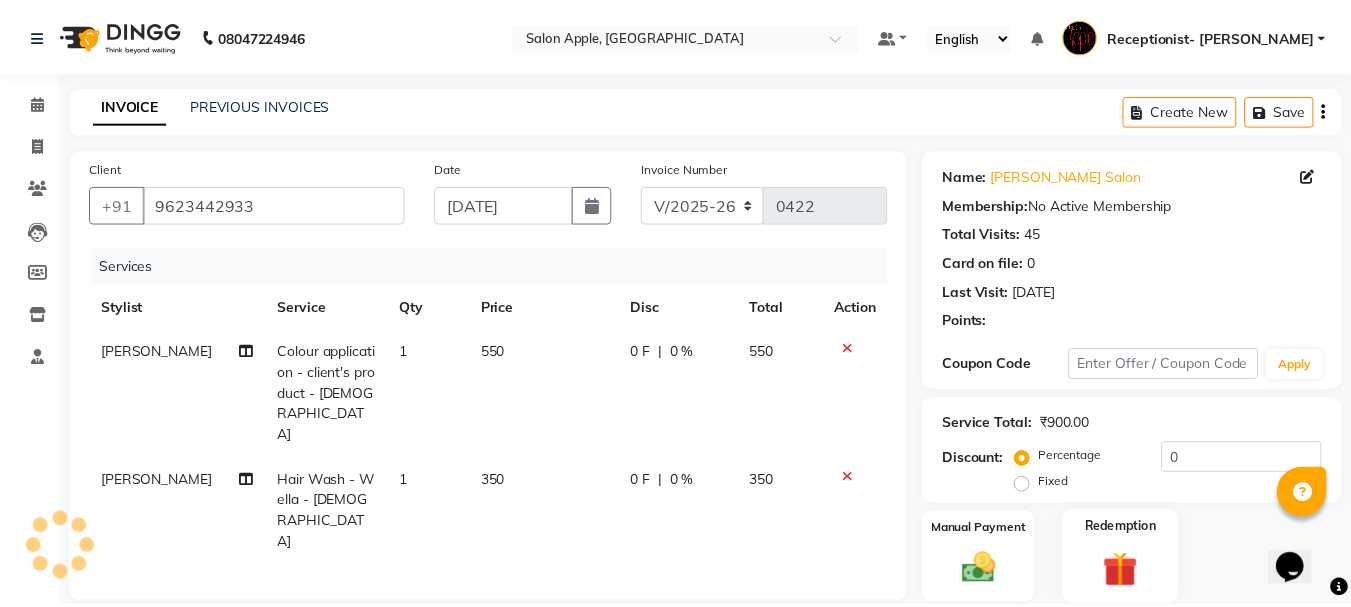 scroll, scrollTop: 100, scrollLeft: 0, axis: vertical 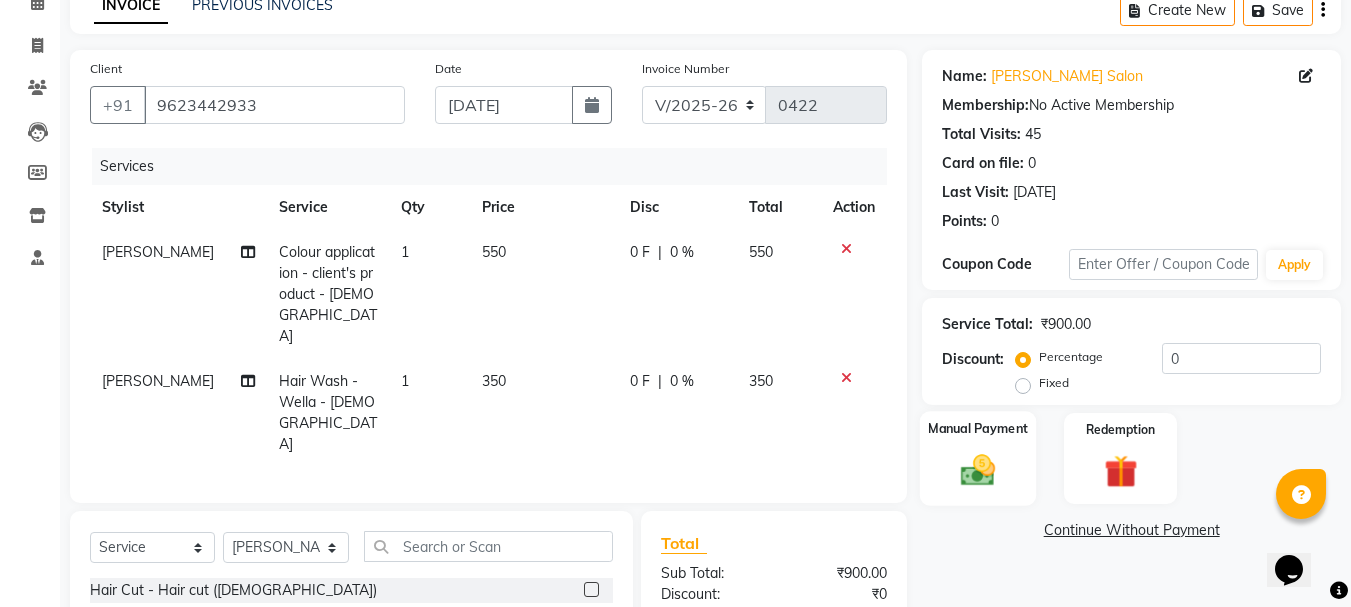 click 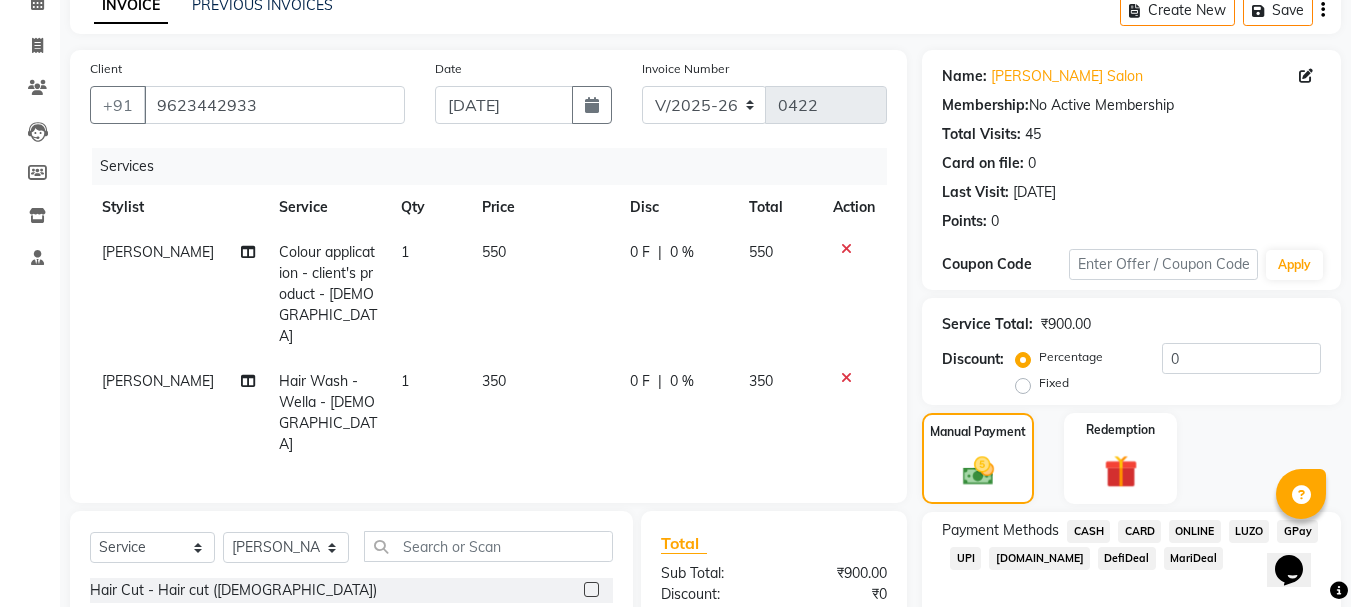 click on "ONLINE" 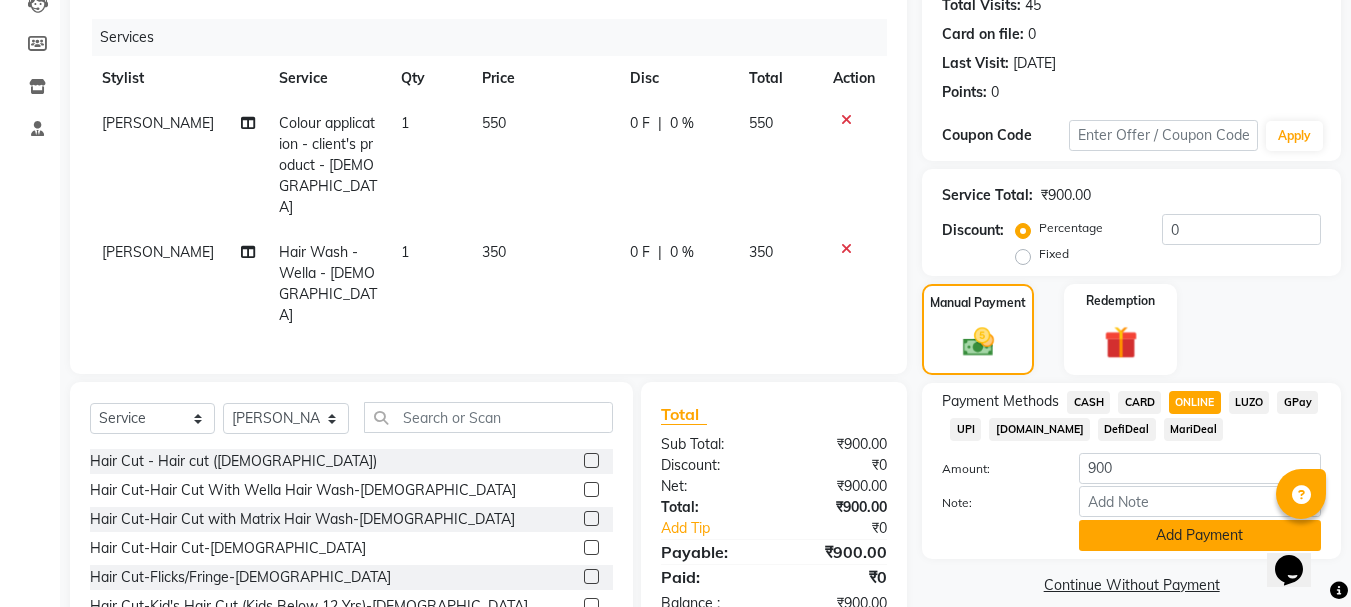 scroll, scrollTop: 260, scrollLeft: 0, axis: vertical 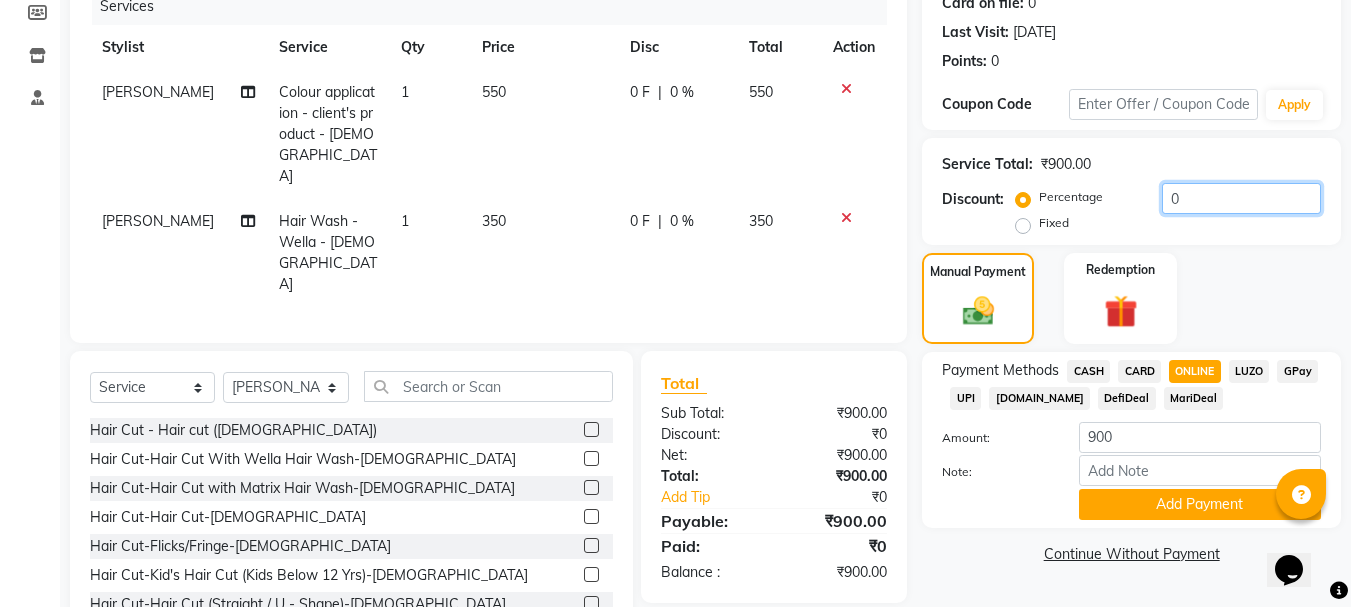 drag, startPoint x: 1194, startPoint y: 200, endPoint x: 1038, endPoint y: 191, distance: 156.2594 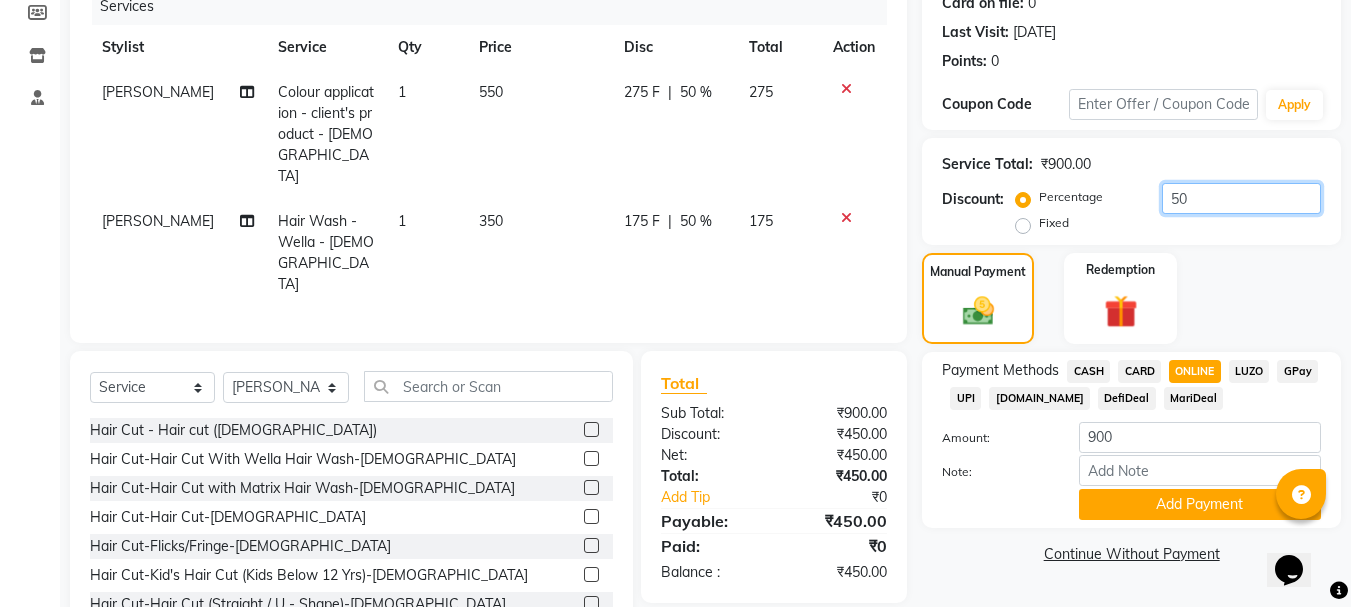 type on "50" 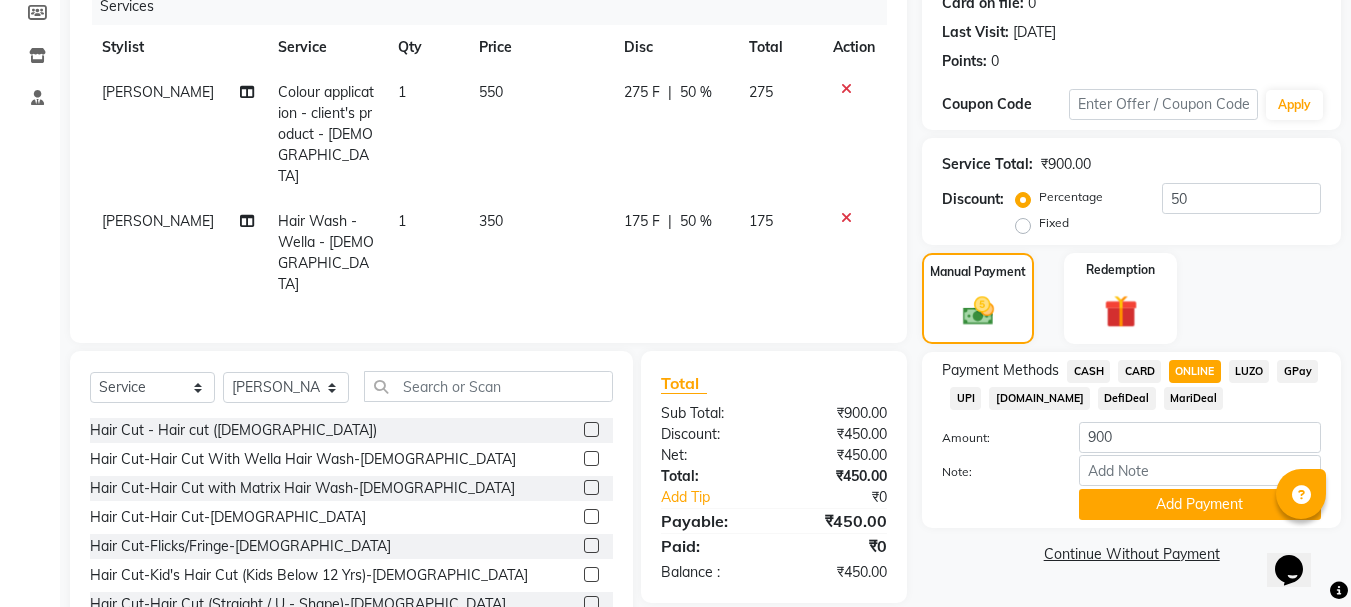 click on "ONLINE" 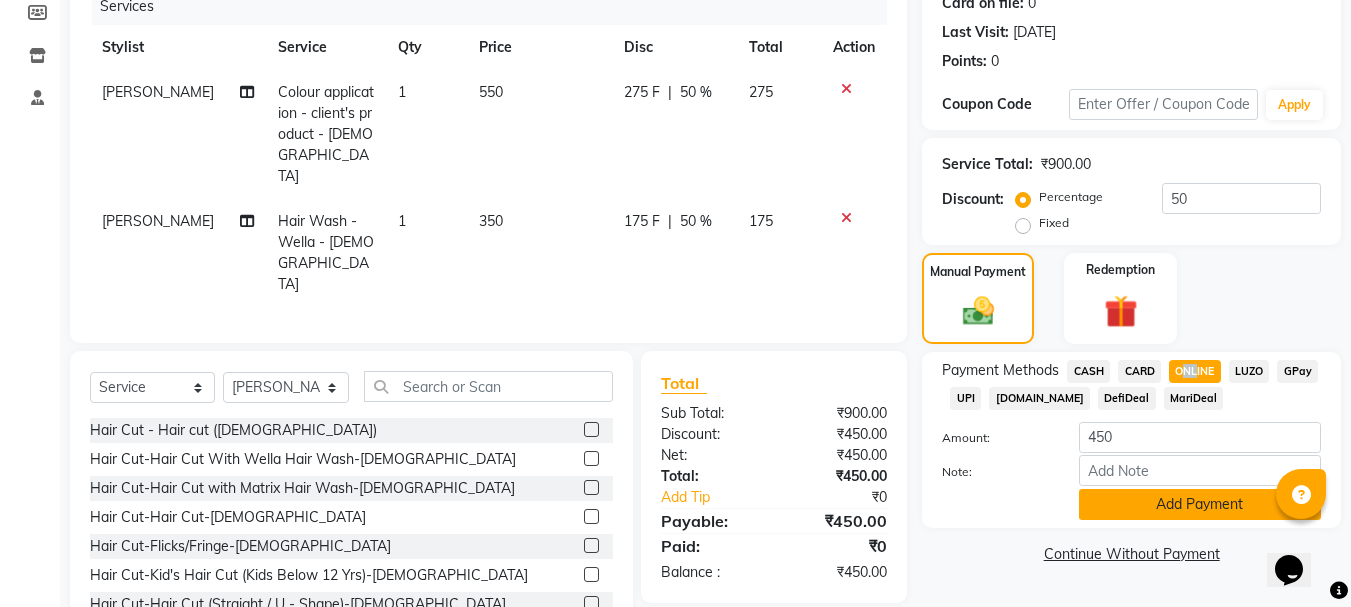 click on "Add Payment" 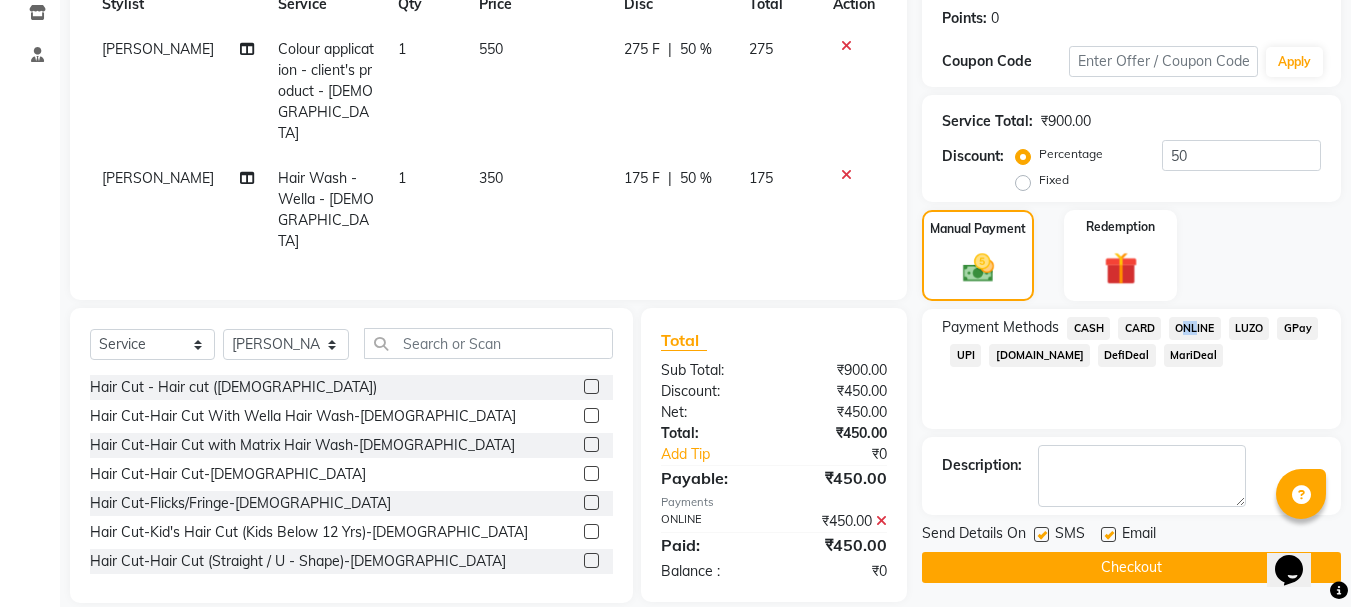 scroll, scrollTop: 309, scrollLeft: 0, axis: vertical 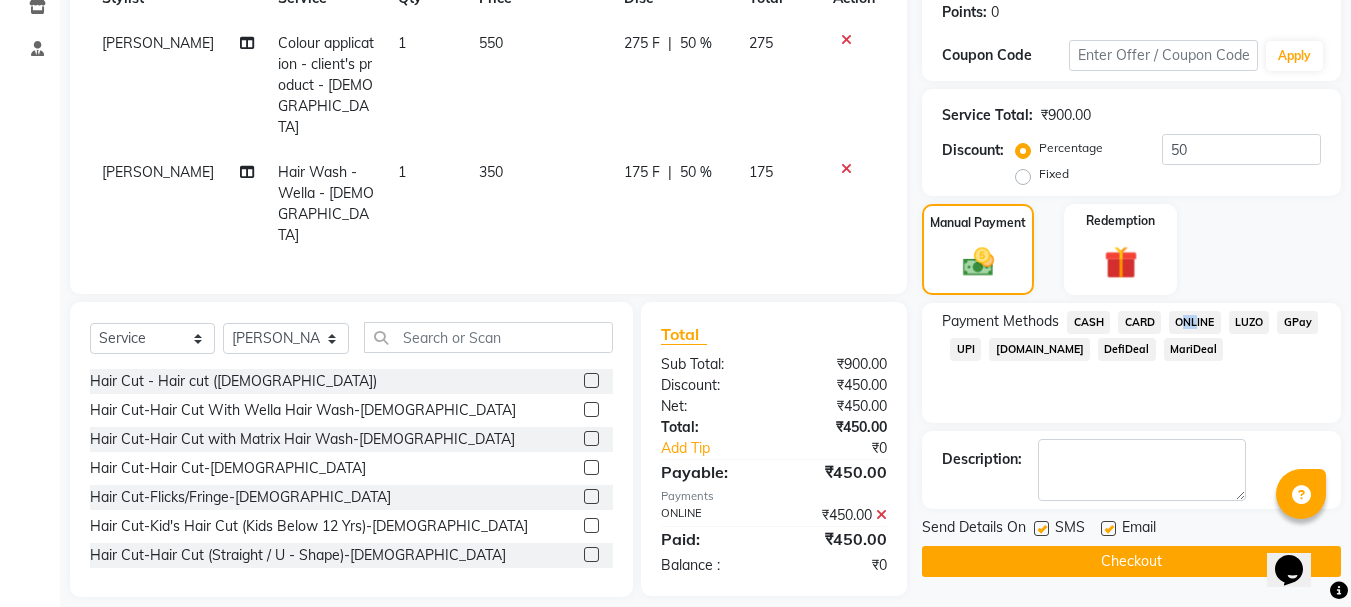 click on "Checkout" 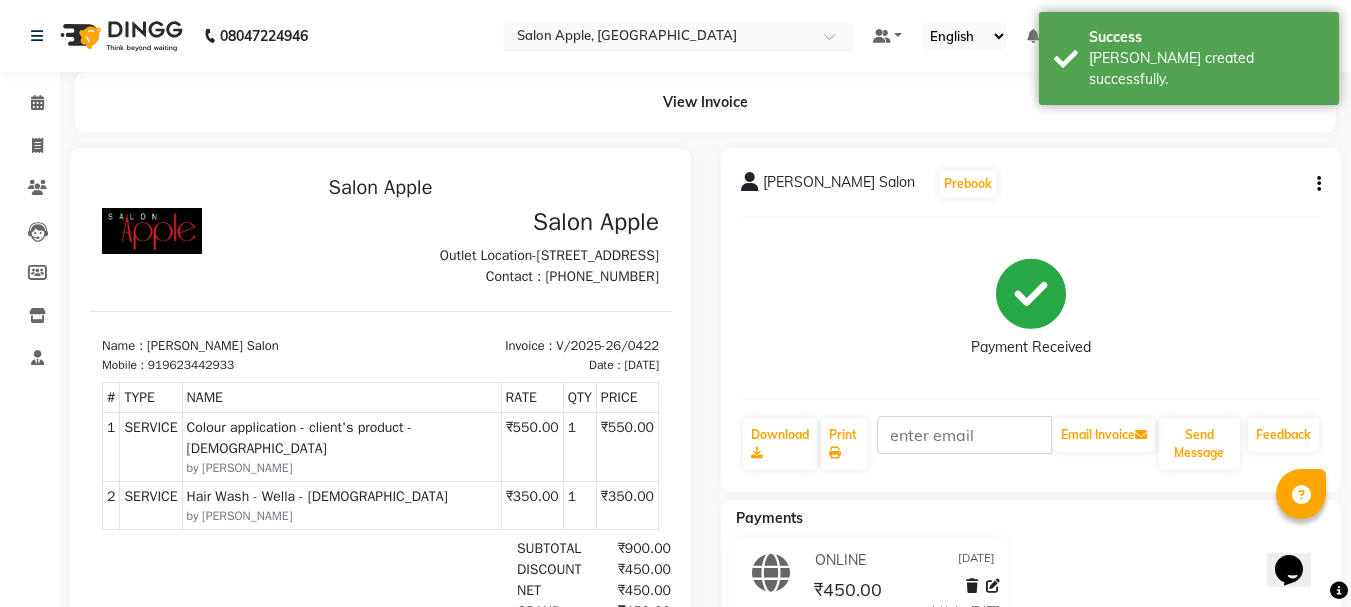 scroll, scrollTop: 0, scrollLeft: 0, axis: both 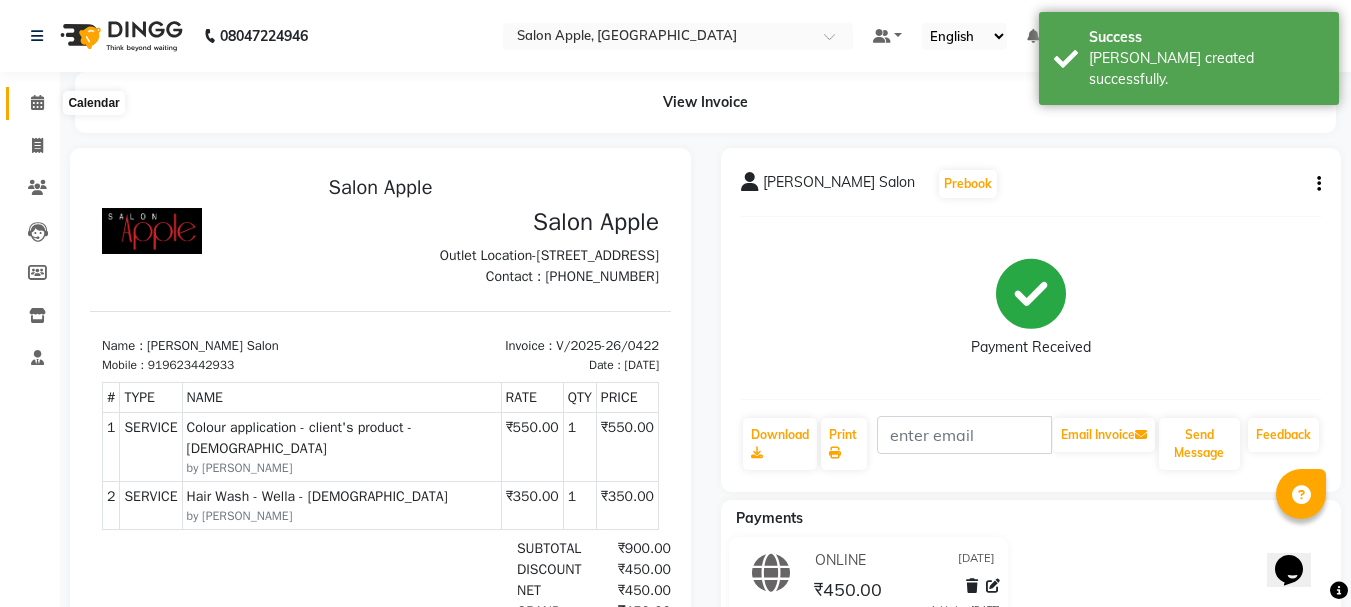 drag, startPoint x: 33, startPoint y: 93, endPoint x: 39, endPoint y: 0, distance: 93.193344 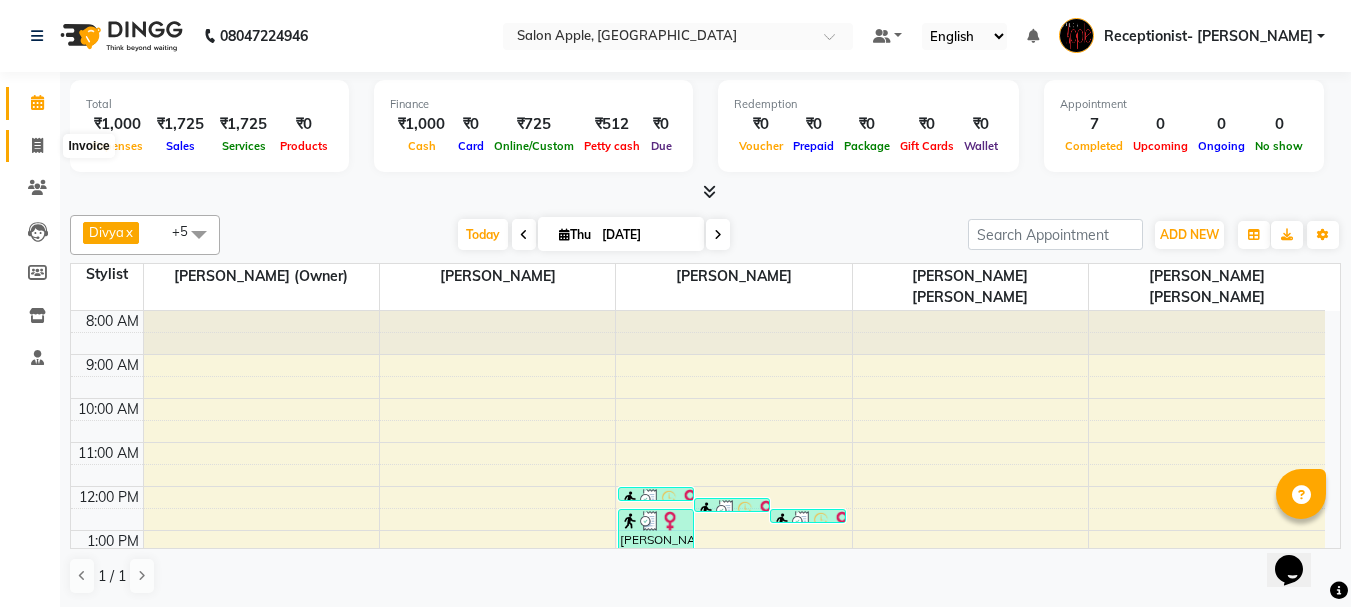 drag, startPoint x: 46, startPoint y: 151, endPoint x: 51, endPoint y: 138, distance: 13.928389 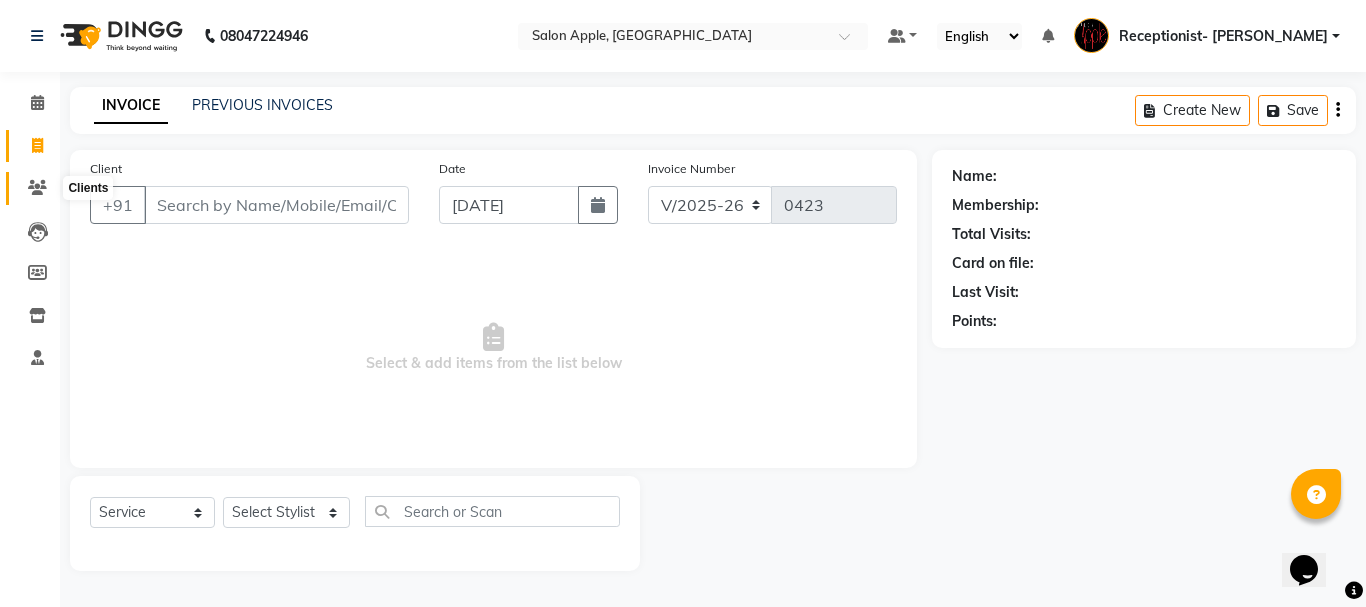 click 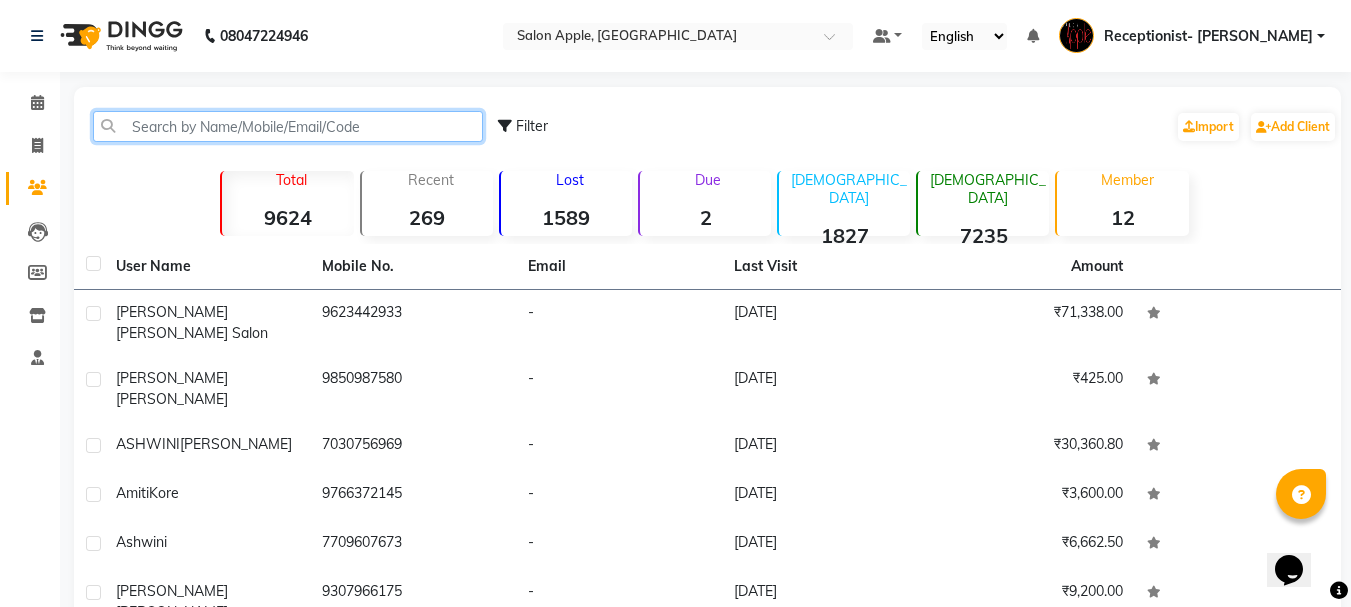 click 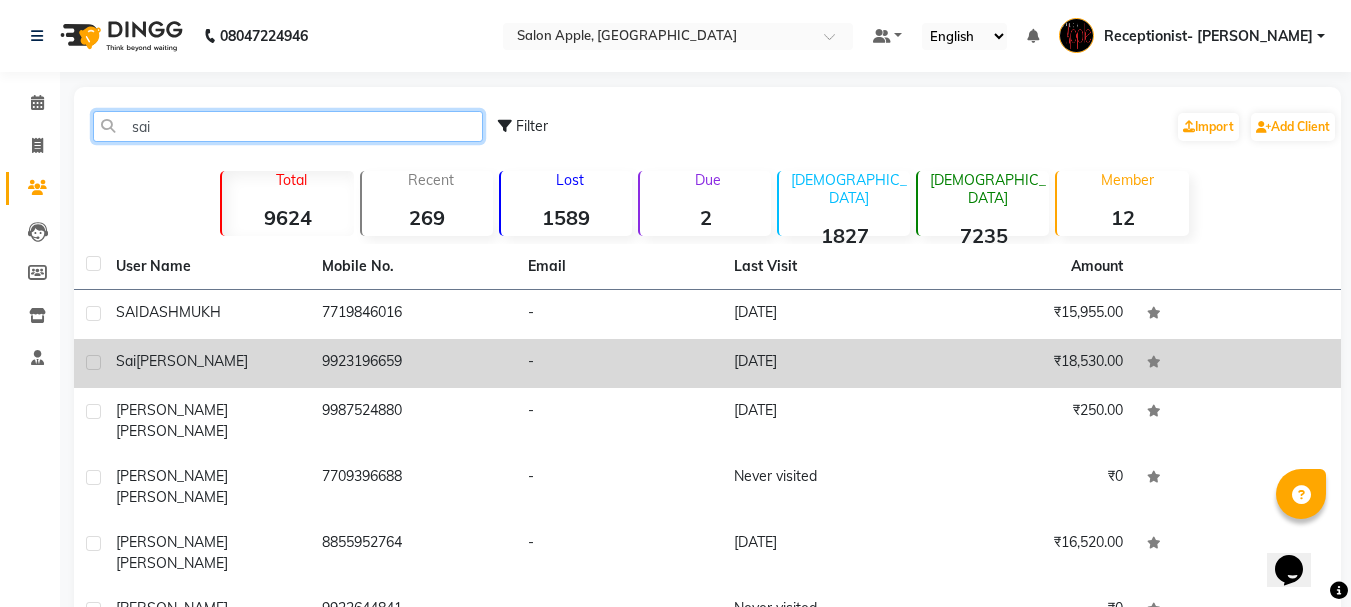 type on "sai" 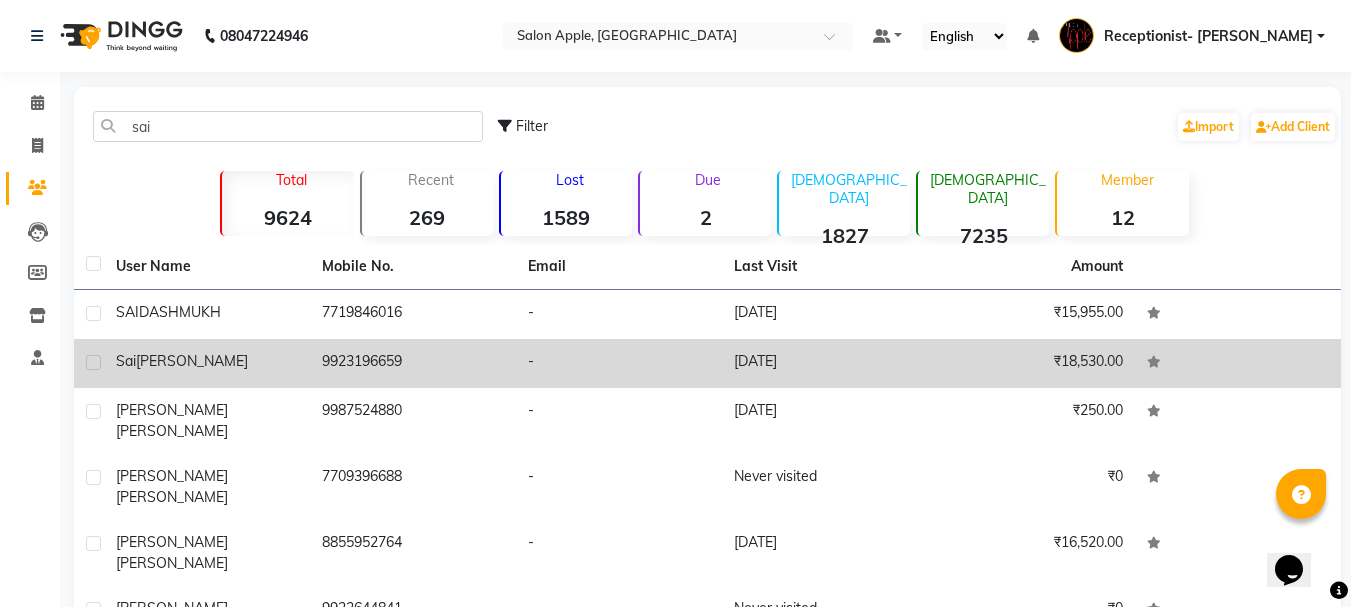 click on "9923196659" 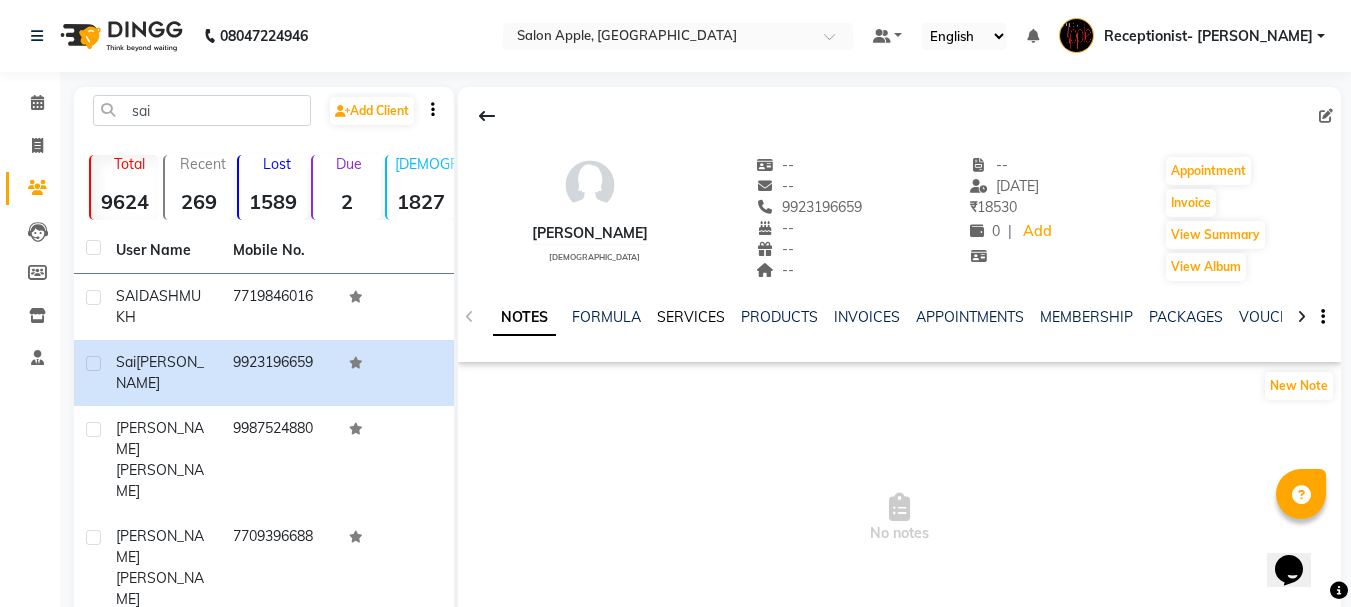 click on "SERVICES" 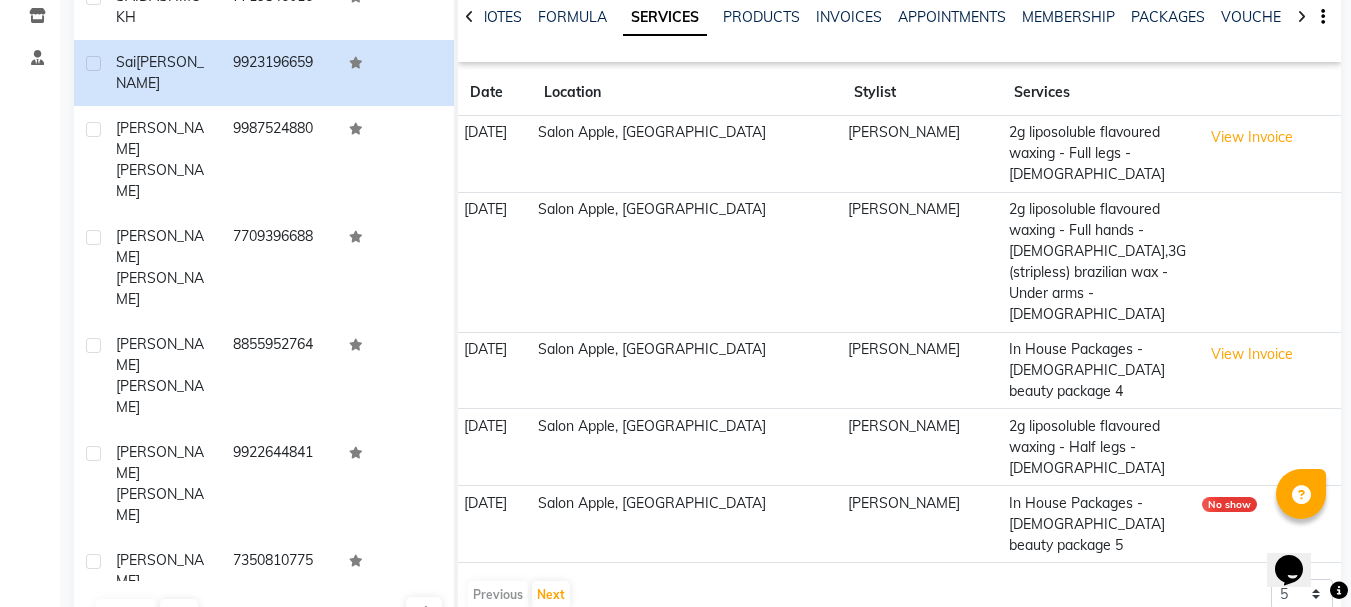 scroll, scrollTop: 360, scrollLeft: 0, axis: vertical 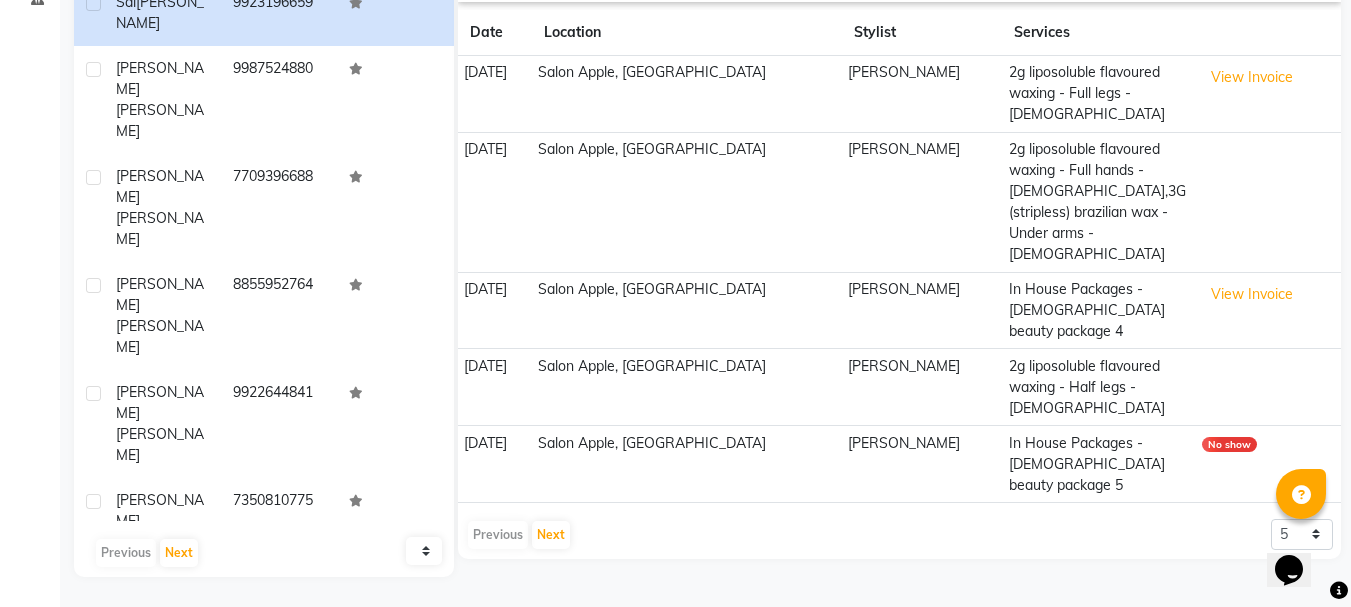 click on "Date Location Stylist Services [DATE]  Salon Apple, [GEOGRAPHIC_DATA]  Divya [PERSON_NAME] 2g liposoluble flavoured waxing - Full legs - [DEMOGRAPHIC_DATA]  View Invoice  [DATE]  Salon Apple, [GEOGRAPHIC_DATA]  Divya [PERSON_NAME] 2g liposoluble flavoured waxing - Full hands - [DEMOGRAPHIC_DATA],3G (stripless) brazilian wax - Under arms - [DEMOGRAPHIC_DATA] [DATE]  Salon Apple, [GEOGRAPHIC_DATA]  Shweta gopal [GEOGRAPHIC_DATA] Packages - [DEMOGRAPHIC_DATA] beauty package 4  View Invoice  [DATE]  Salon Apple, [GEOGRAPHIC_DATA] Mali 2g liposoluble flavoured waxing - Half legs - [DEMOGRAPHIC_DATA] [DATE]  Salon Apple, [GEOGRAPHIC_DATA] Mali In House Packages - [DEMOGRAPHIC_DATA] beauty package 5 No show  Previous   Next  5 10 50 100 500" 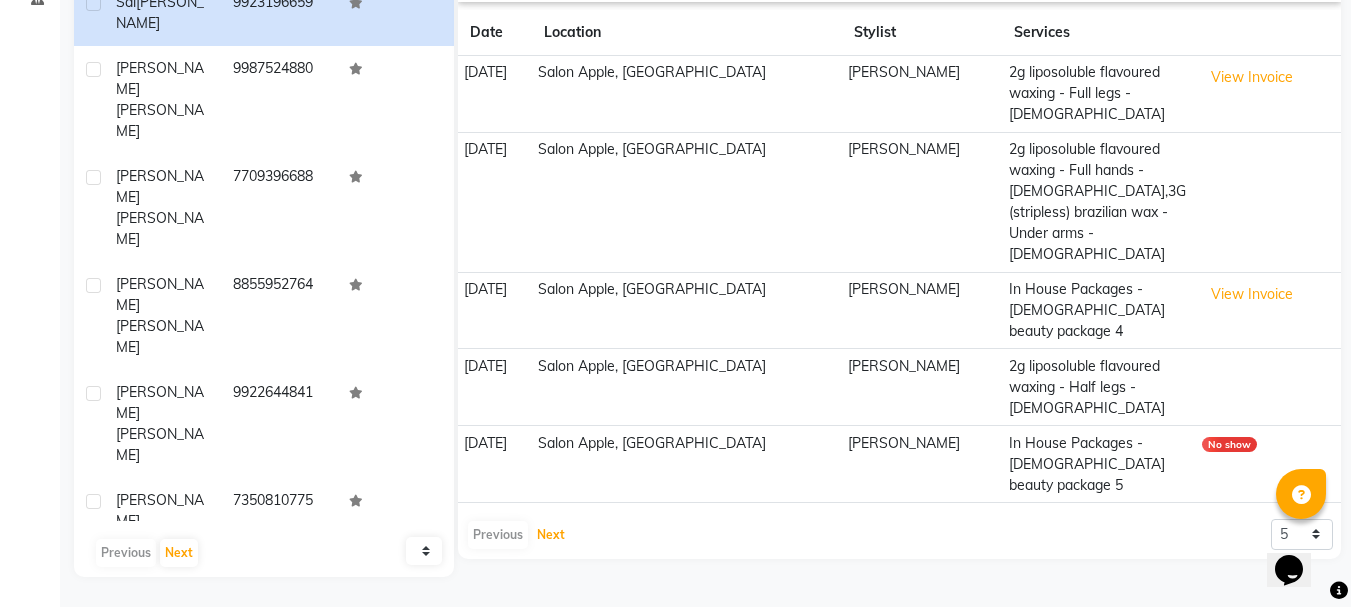 drag, startPoint x: 555, startPoint y: 432, endPoint x: 547, endPoint y: 379, distance: 53.600372 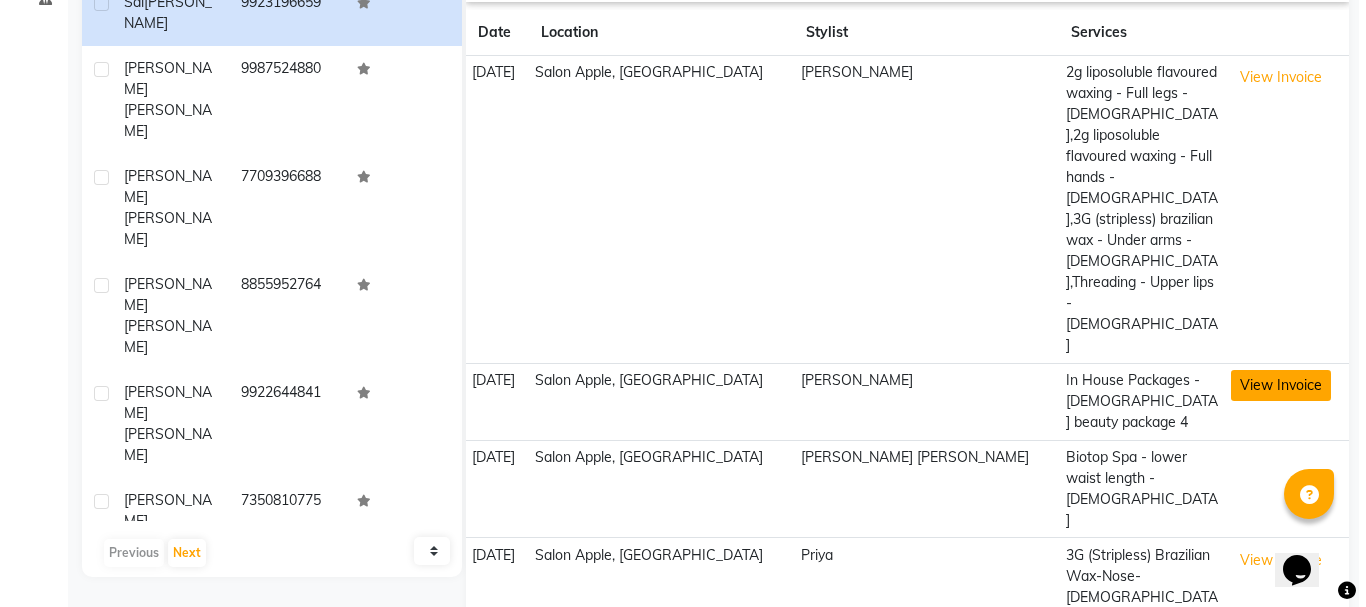 scroll, scrollTop: 384, scrollLeft: 0, axis: vertical 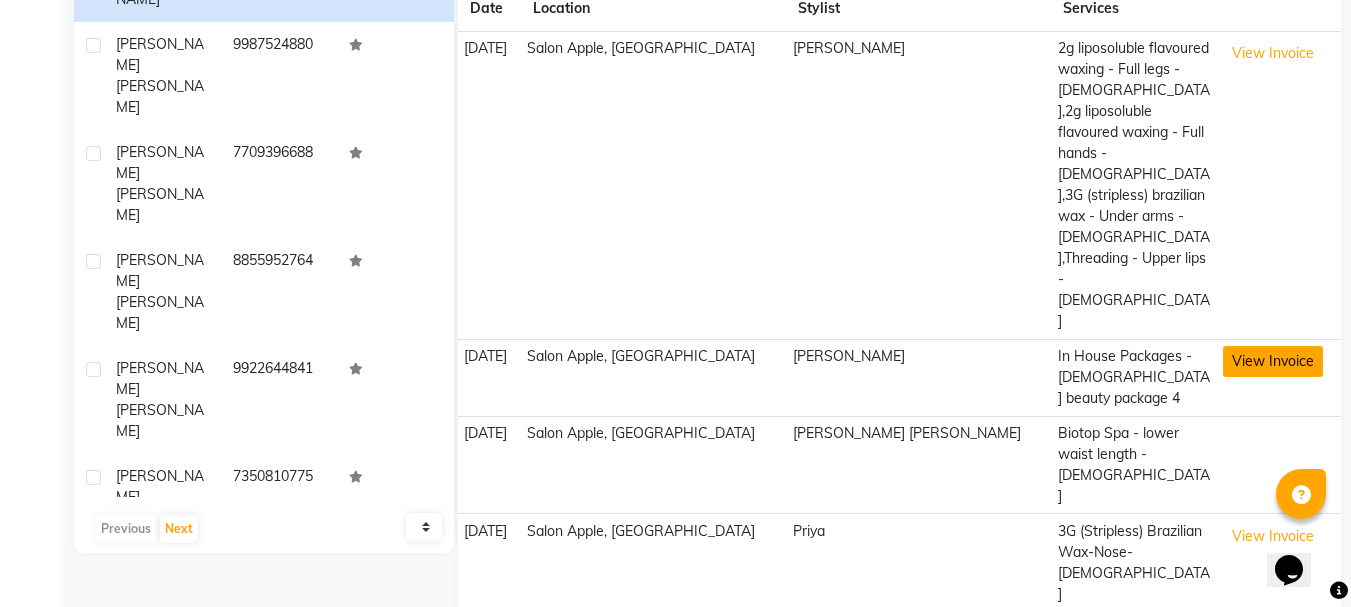 click on "View Invoice" 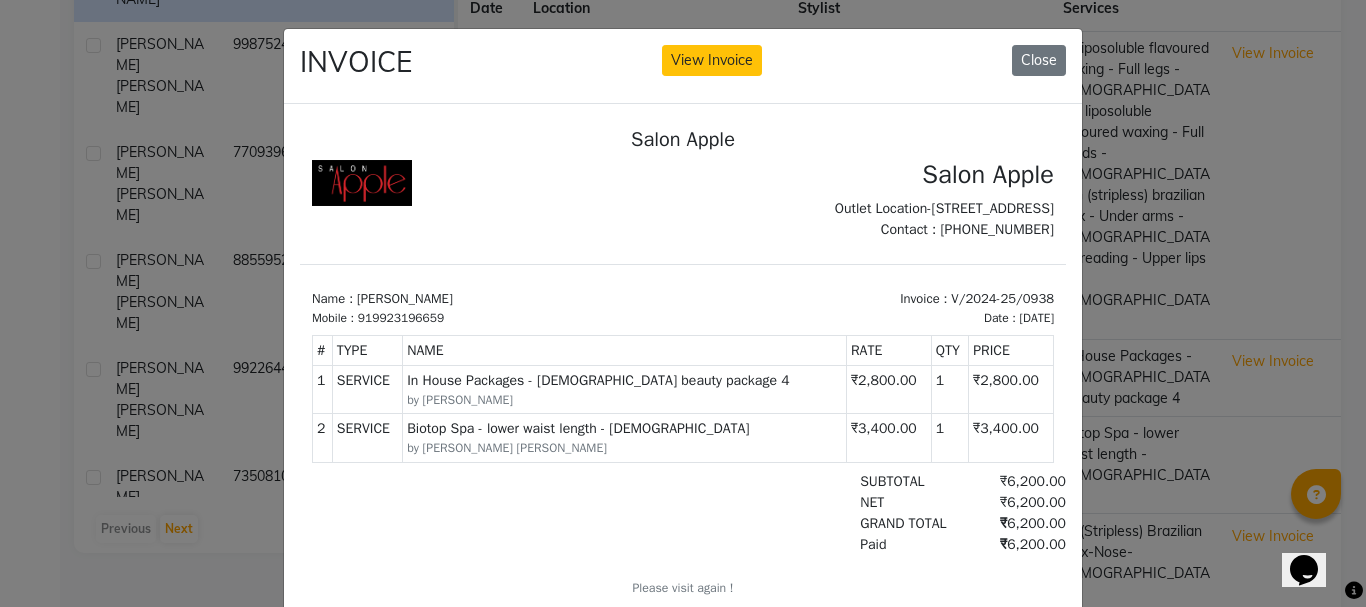 scroll, scrollTop: 16, scrollLeft: 0, axis: vertical 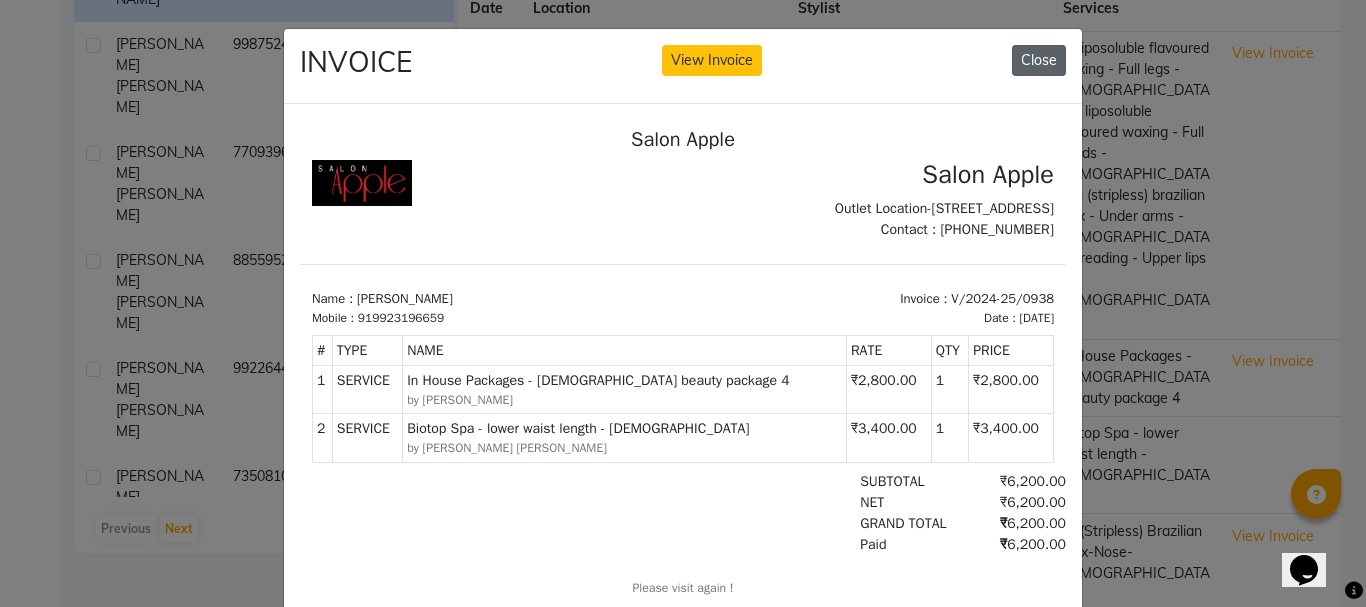 click on "Close" 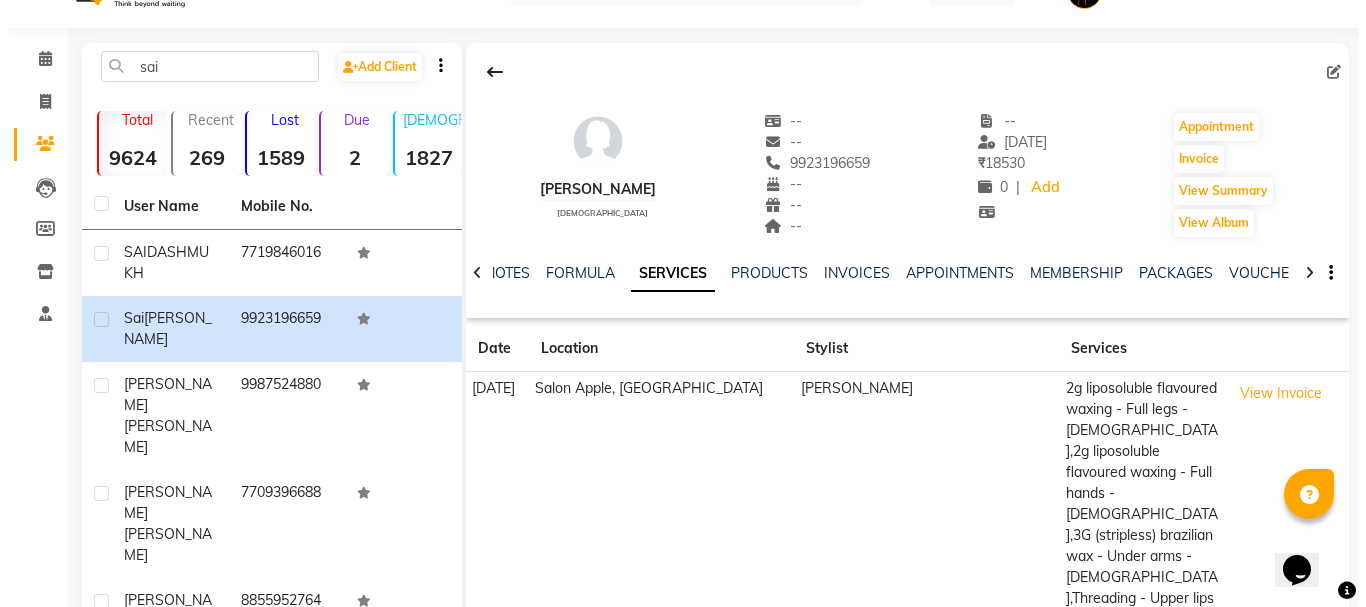 scroll, scrollTop: 384, scrollLeft: 0, axis: vertical 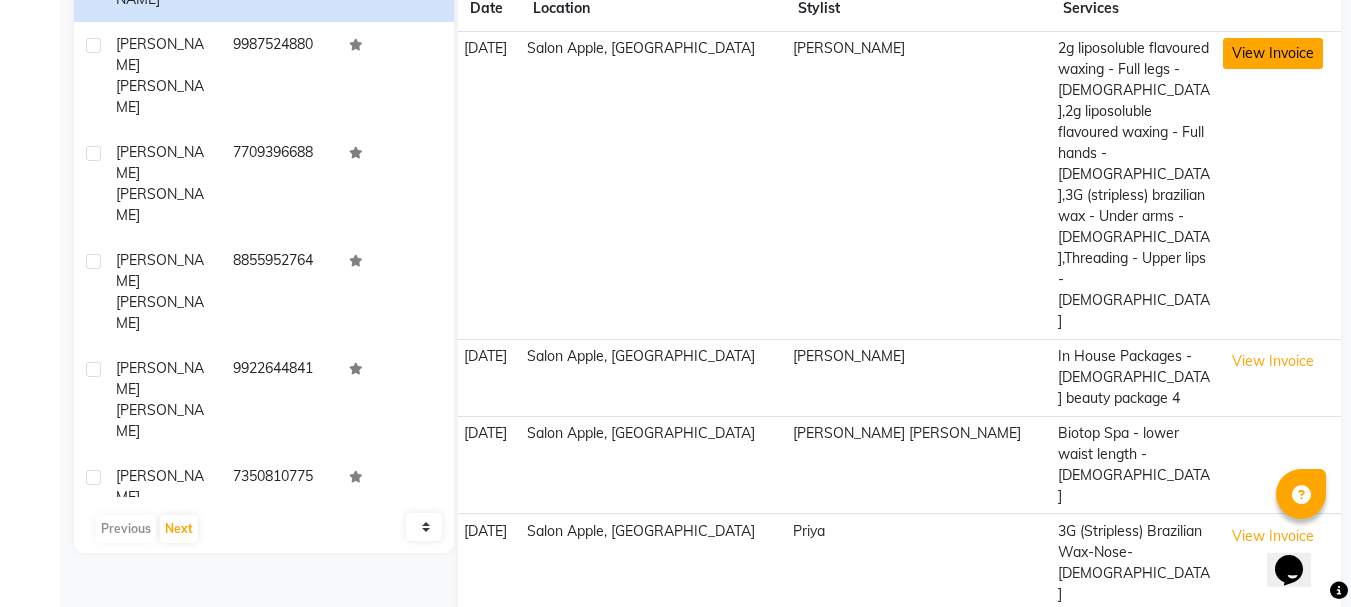click on "View Invoice" 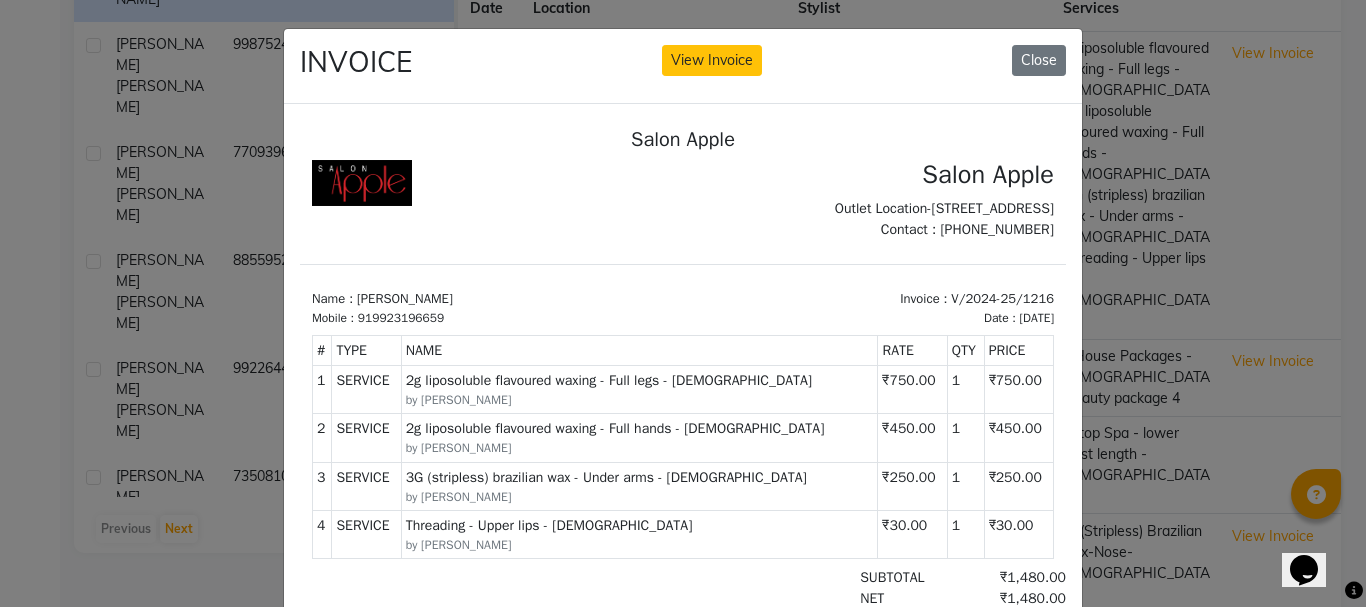 scroll, scrollTop: 16, scrollLeft: 0, axis: vertical 